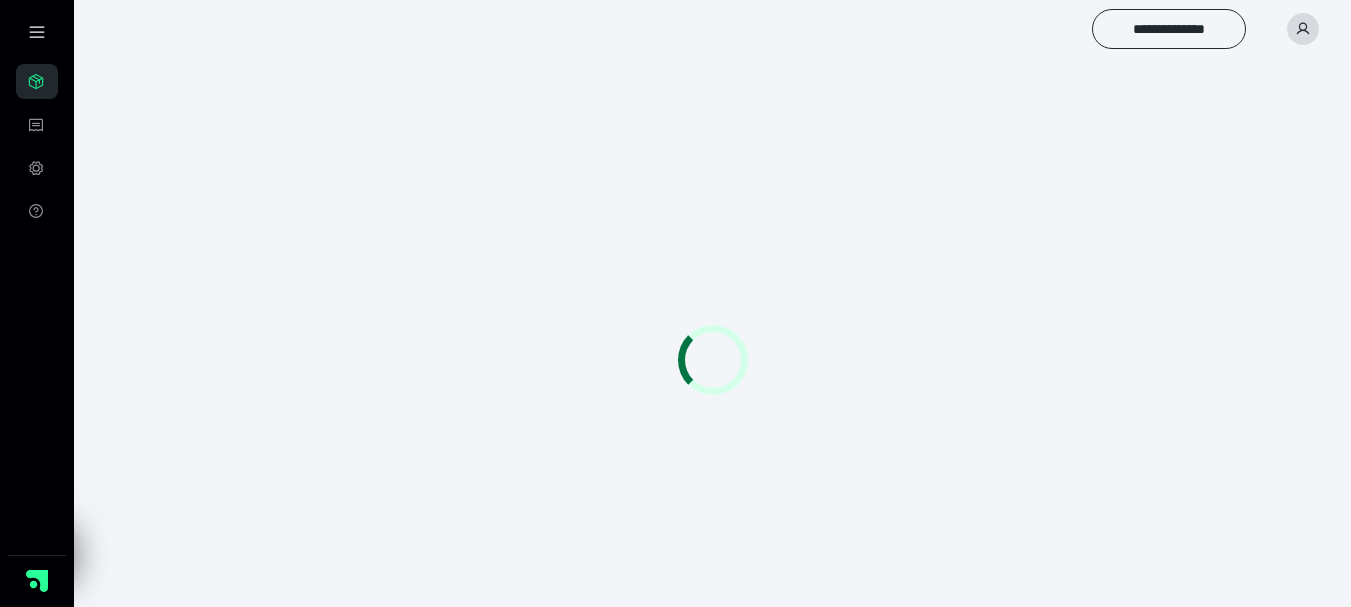 scroll, scrollTop: 0, scrollLeft: 0, axis: both 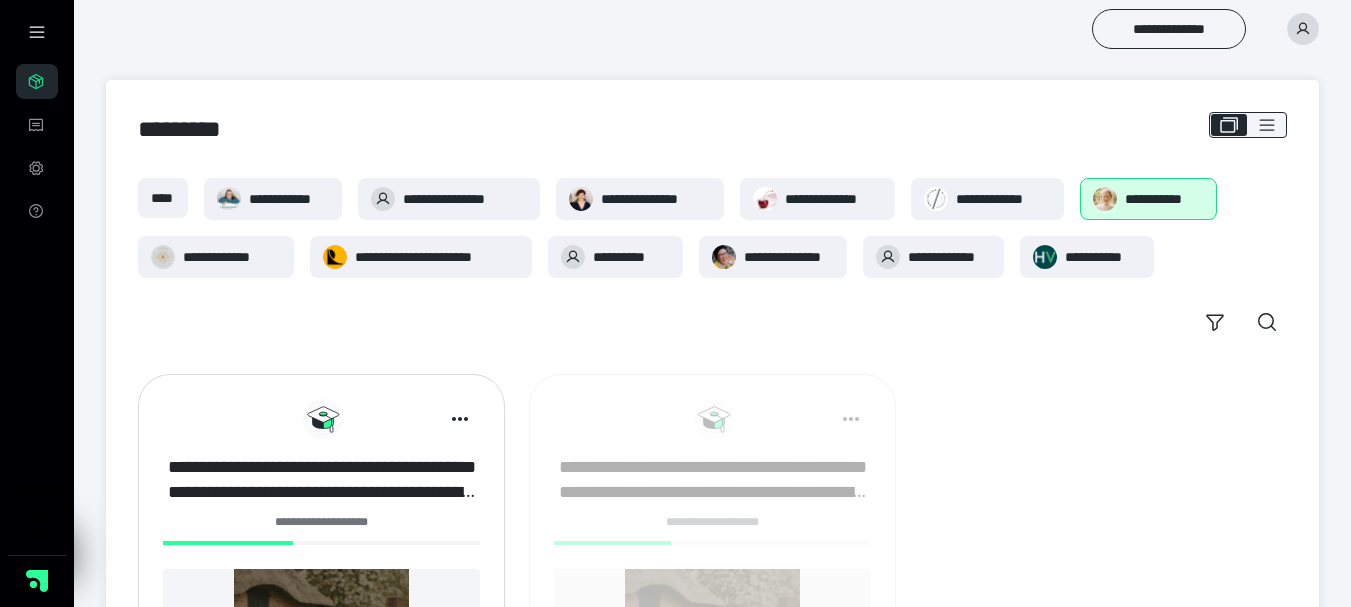 click on "**********" at bounding box center [321, 480] 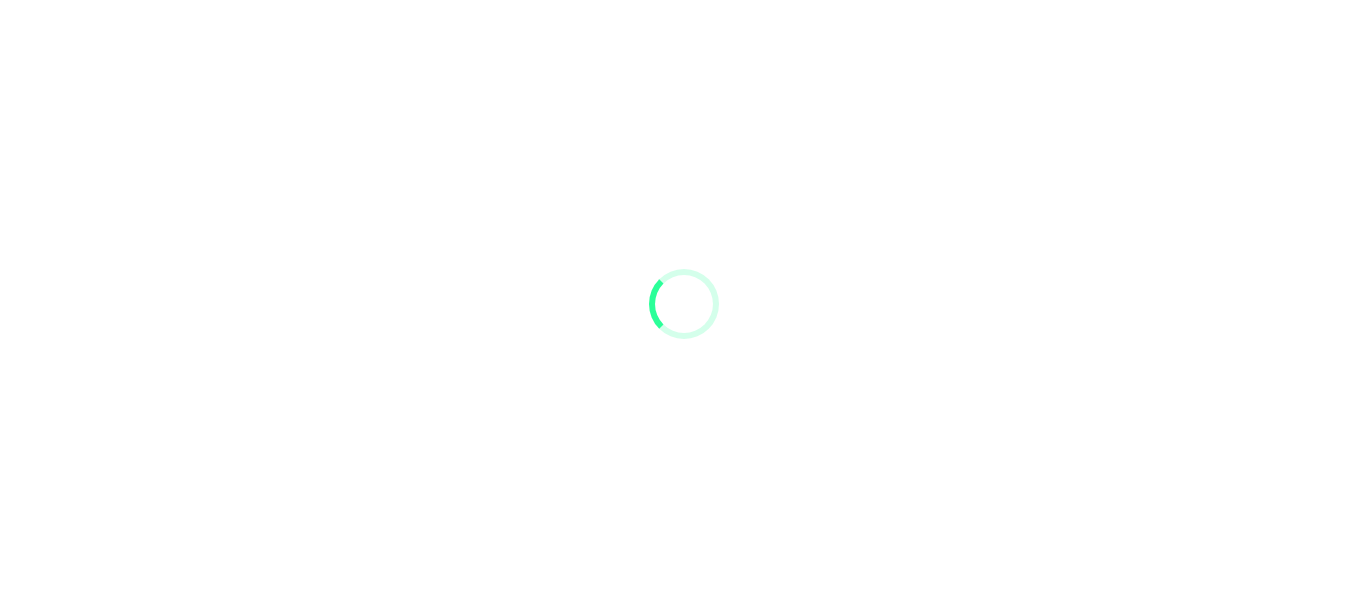 scroll, scrollTop: 0, scrollLeft: 0, axis: both 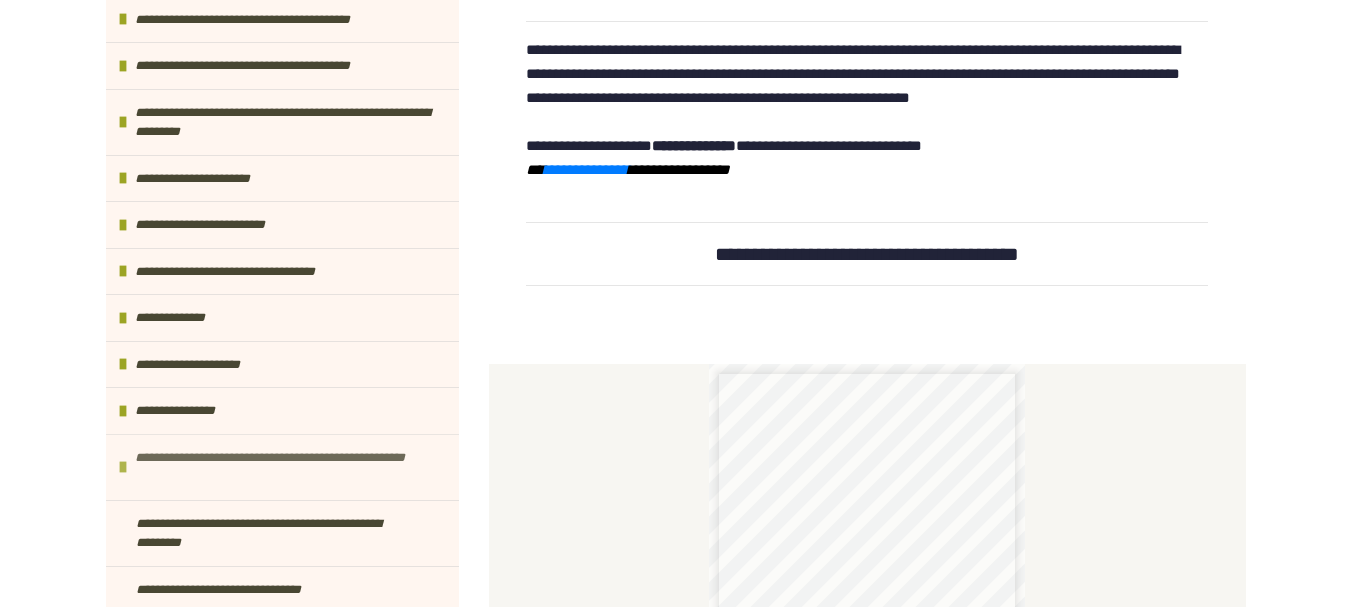 click on "**********" at bounding box center [284, 467] 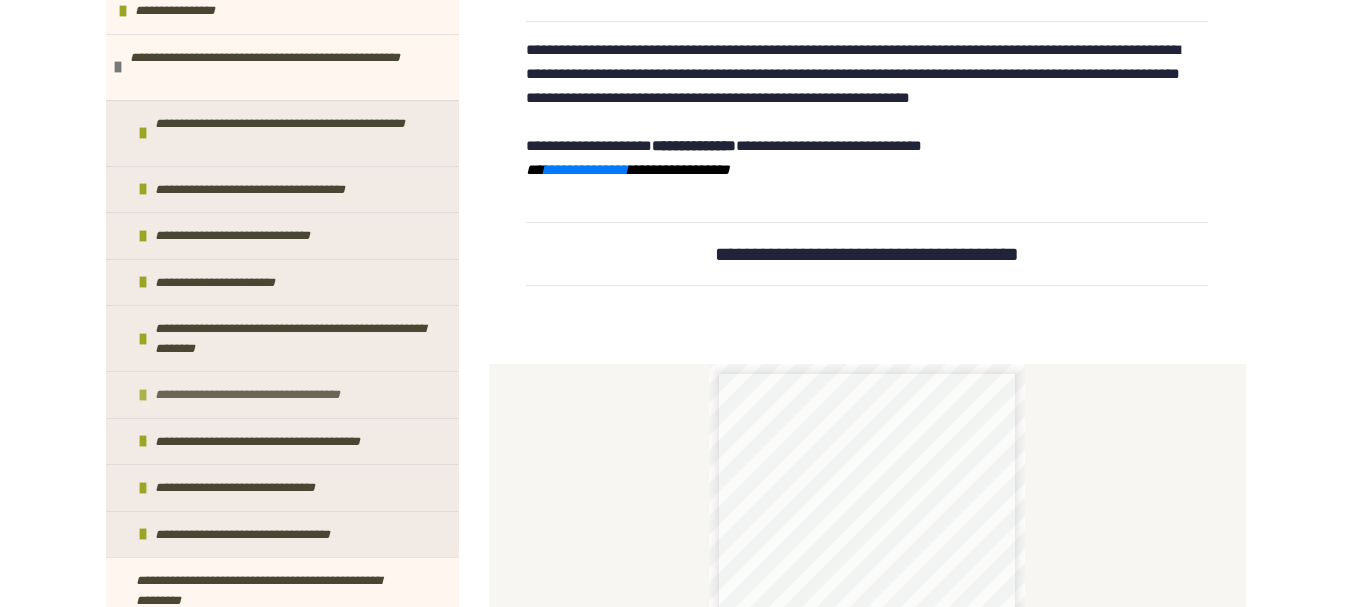 scroll, scrollTop: 1107, scrollLeft: 0, axis: vertical 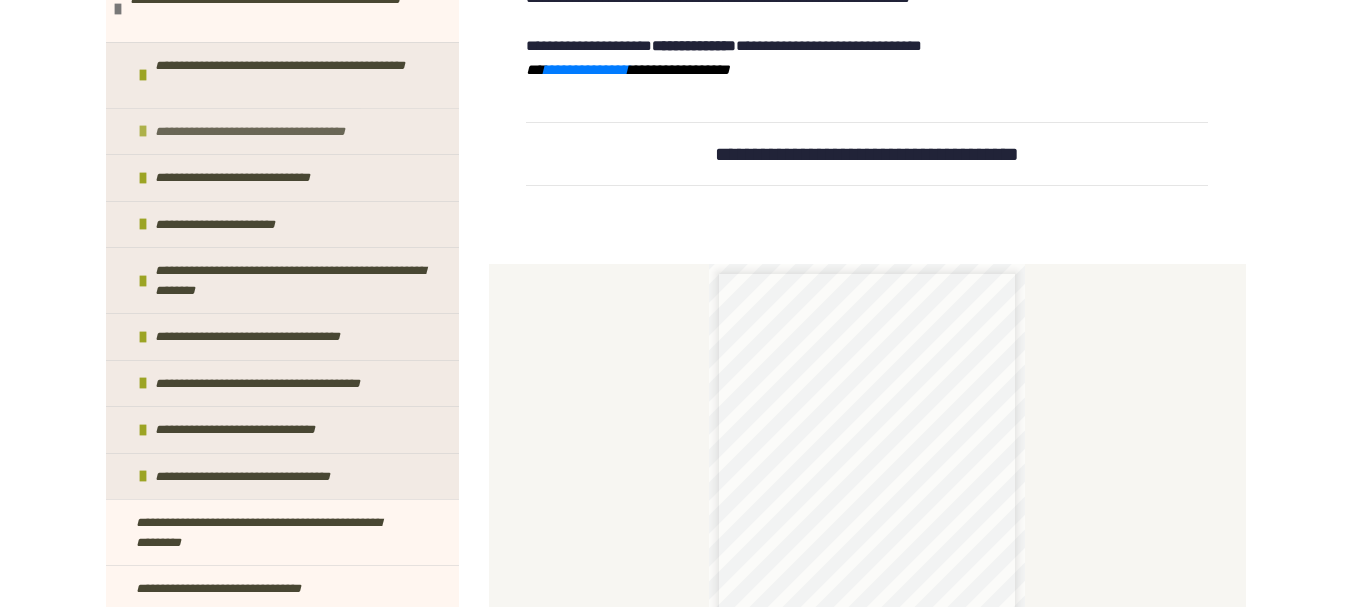 click at bounding box center [143, 131] 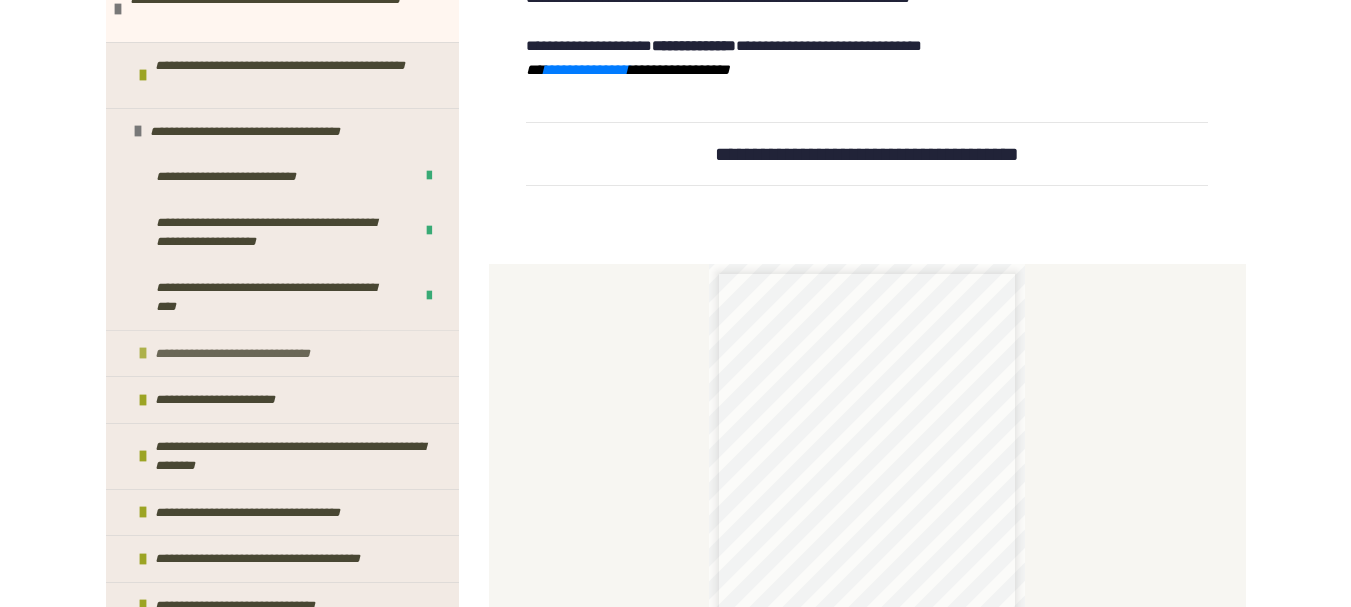 click at bounding box center (143, 353) 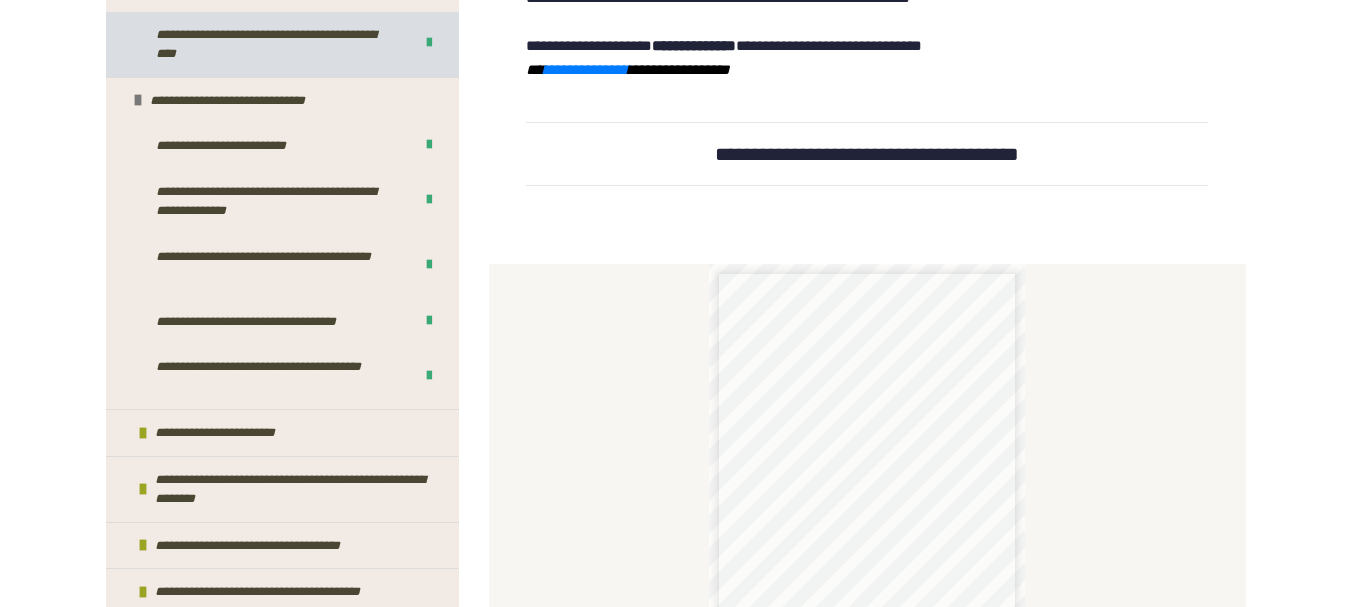 scroll, scrollTop: 1407, scrollLeft: 0, axis: vertical 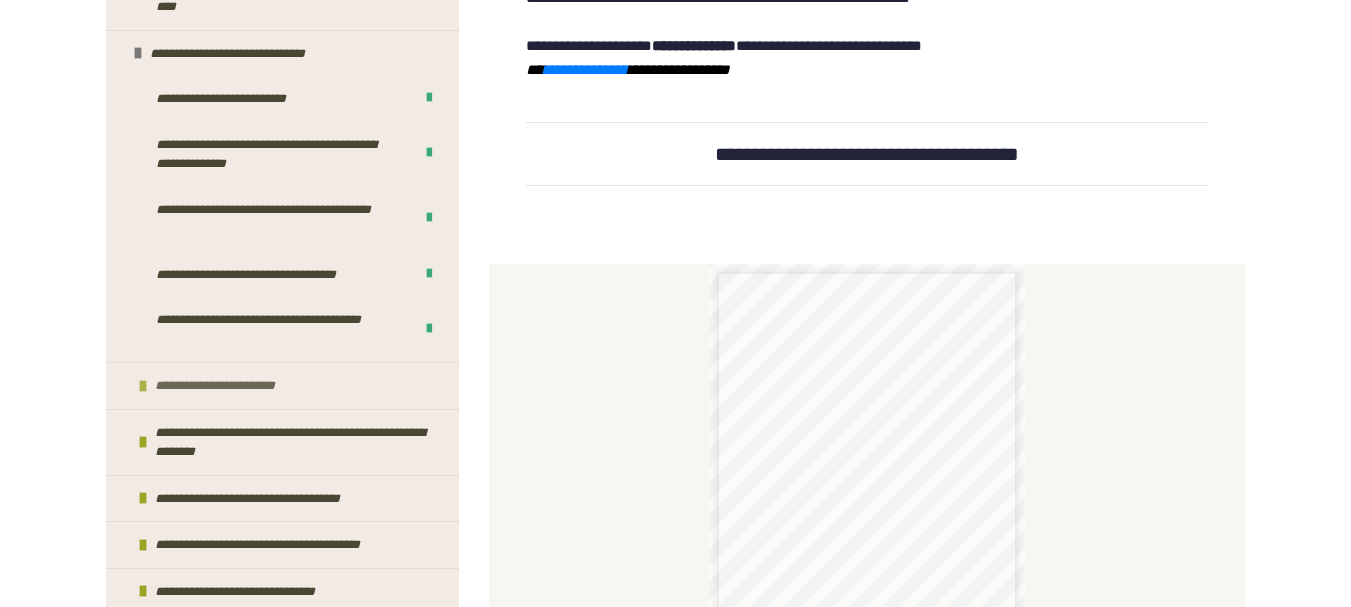 click at bounding box center [143, 386] 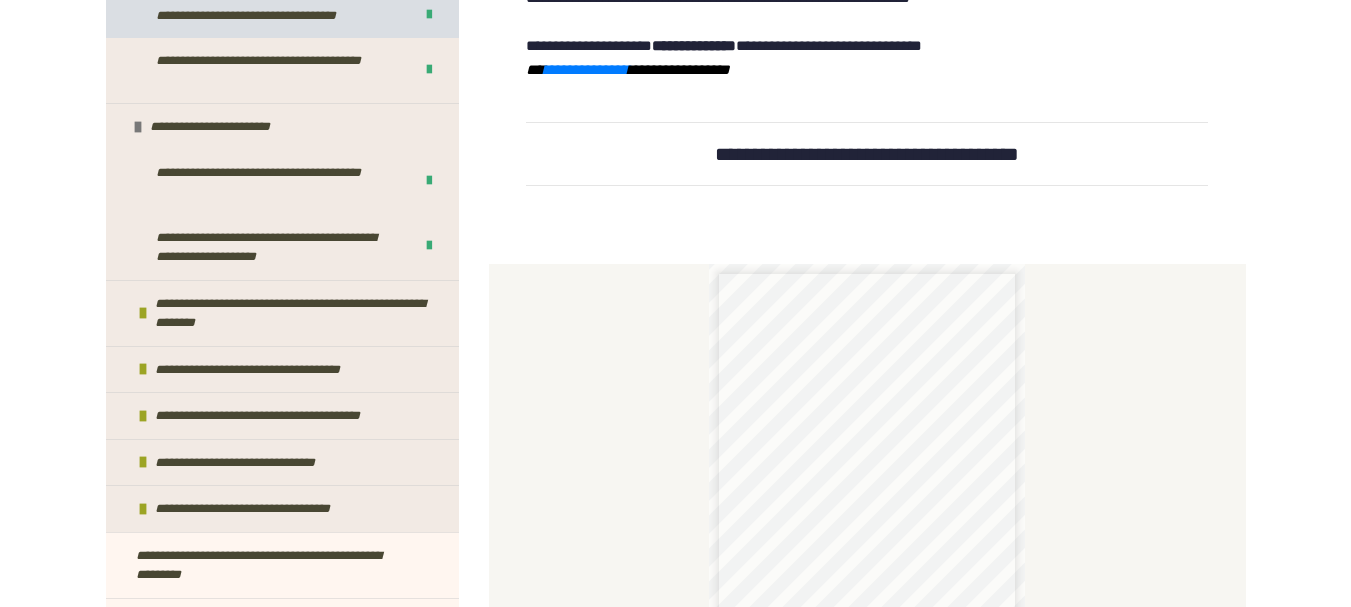 scroll, scrollTop: 1698, scrollLeft: 0, axis: vertical 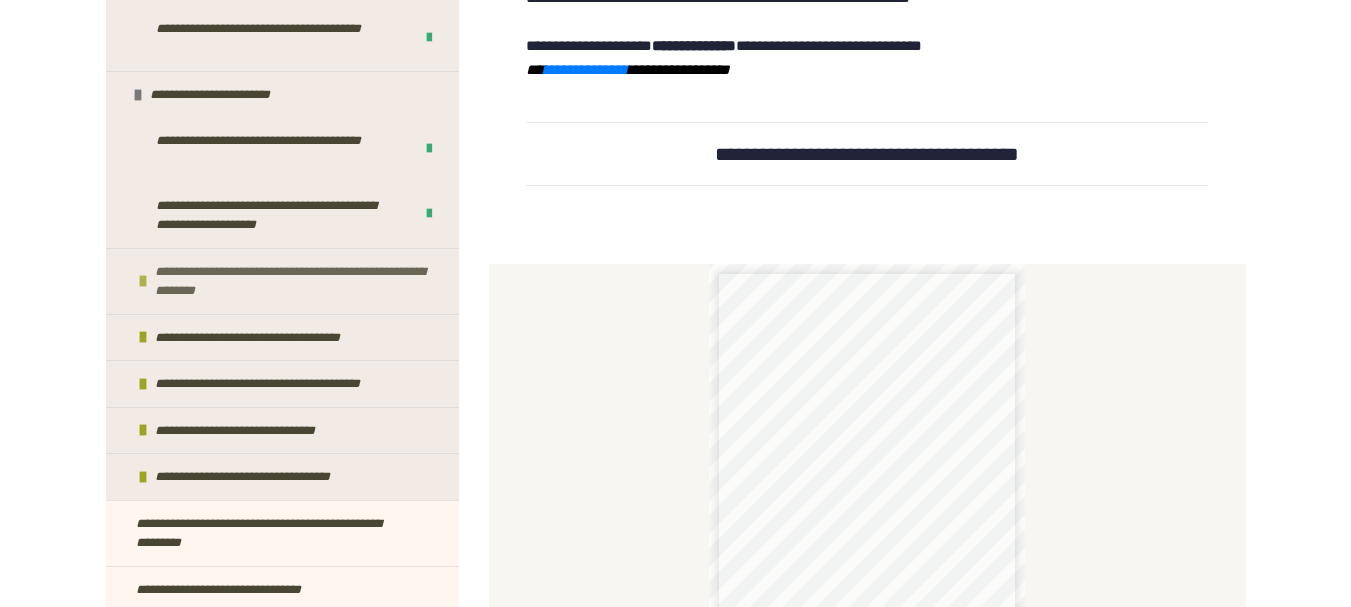 click on "**********" at bounding box center [282, 281] 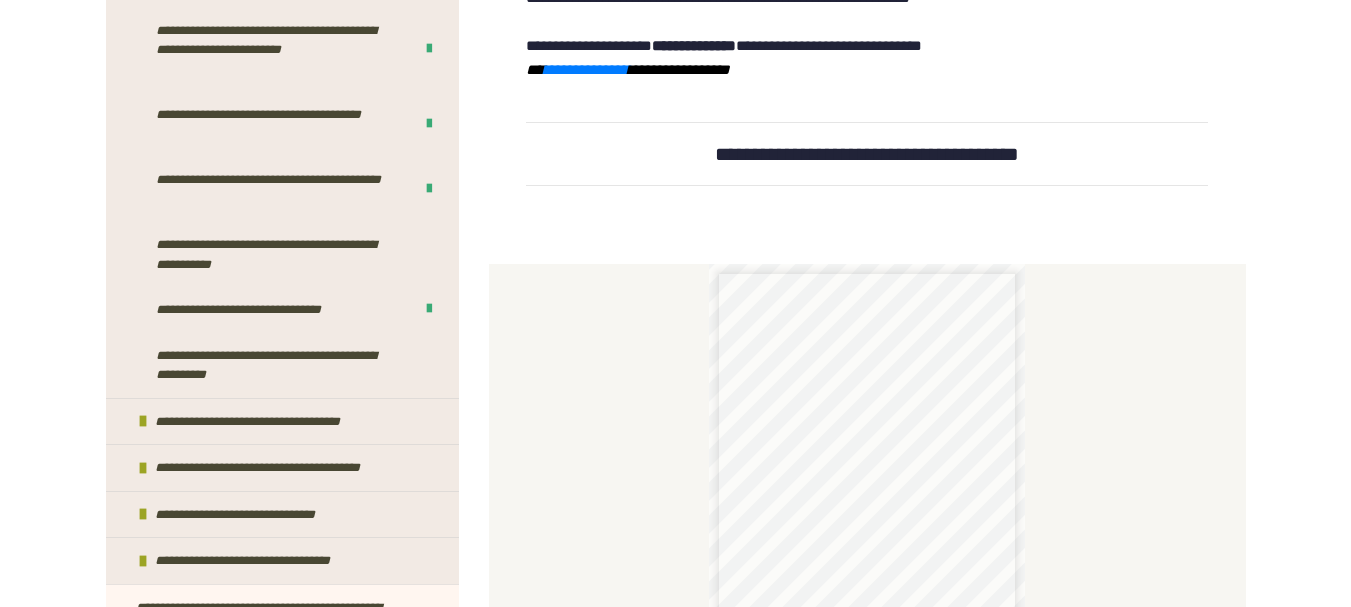 scroll, scrollTop: 2098, scrollLeft: 0, axis: vertical 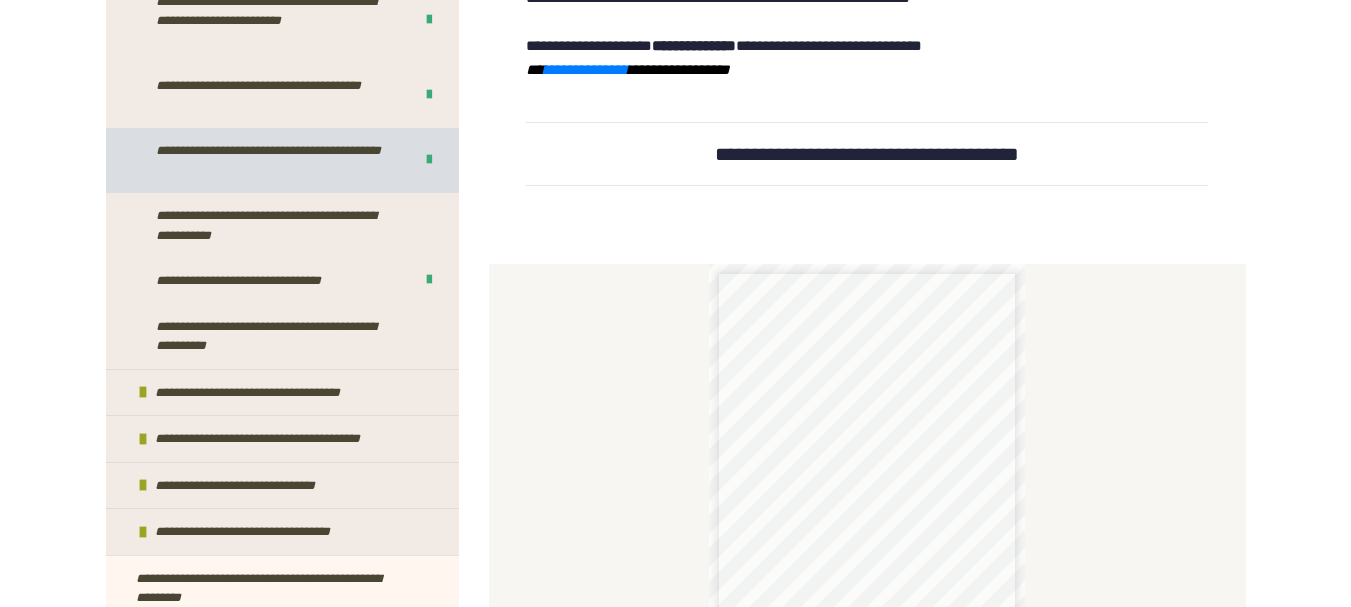 click on "**********" at bounding box center [269, 160] 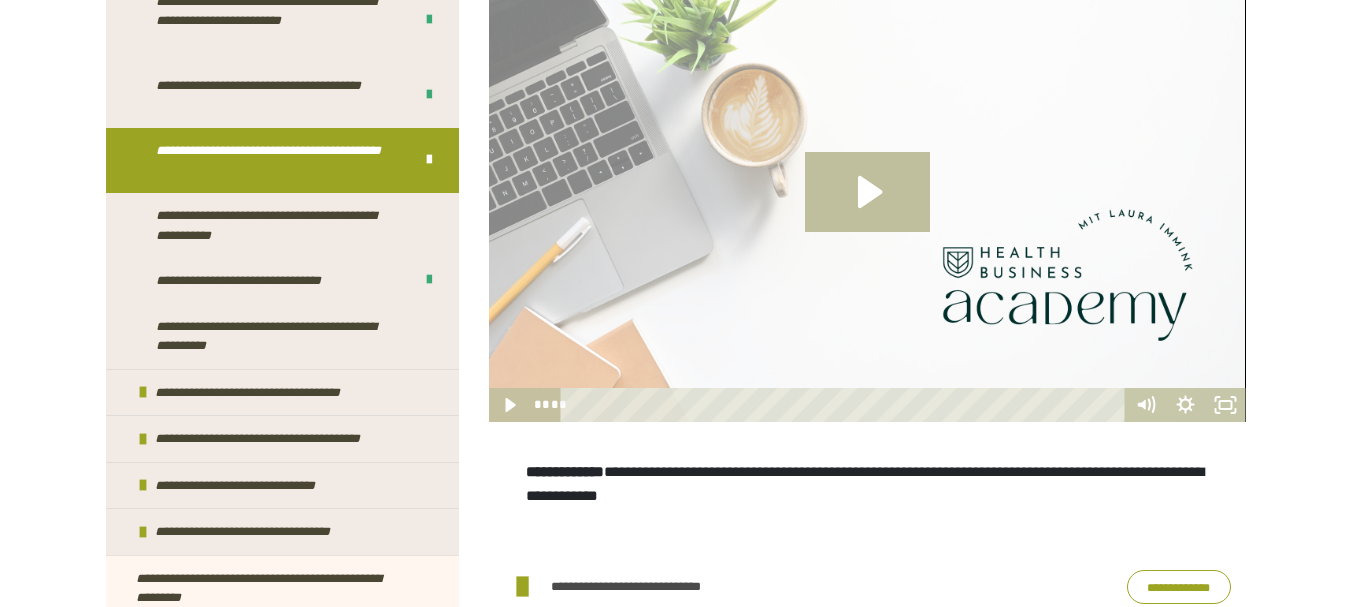 scroll, scrollTop: 488, scrollLeft: 0, axis: vertical 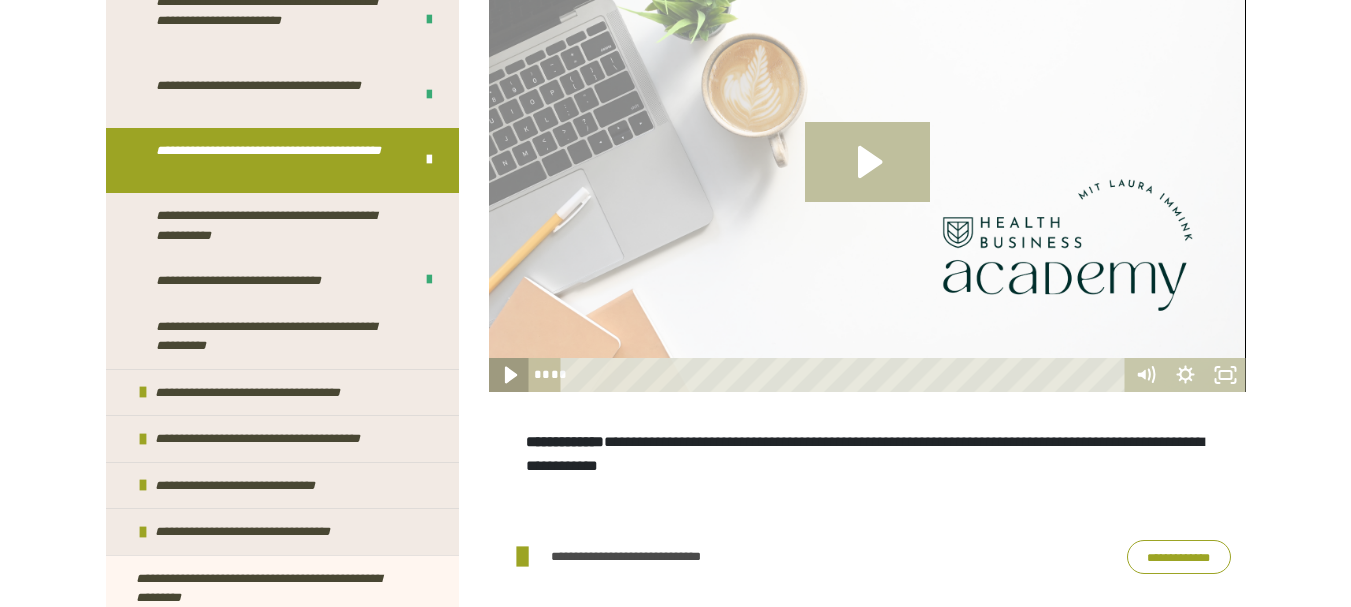 click 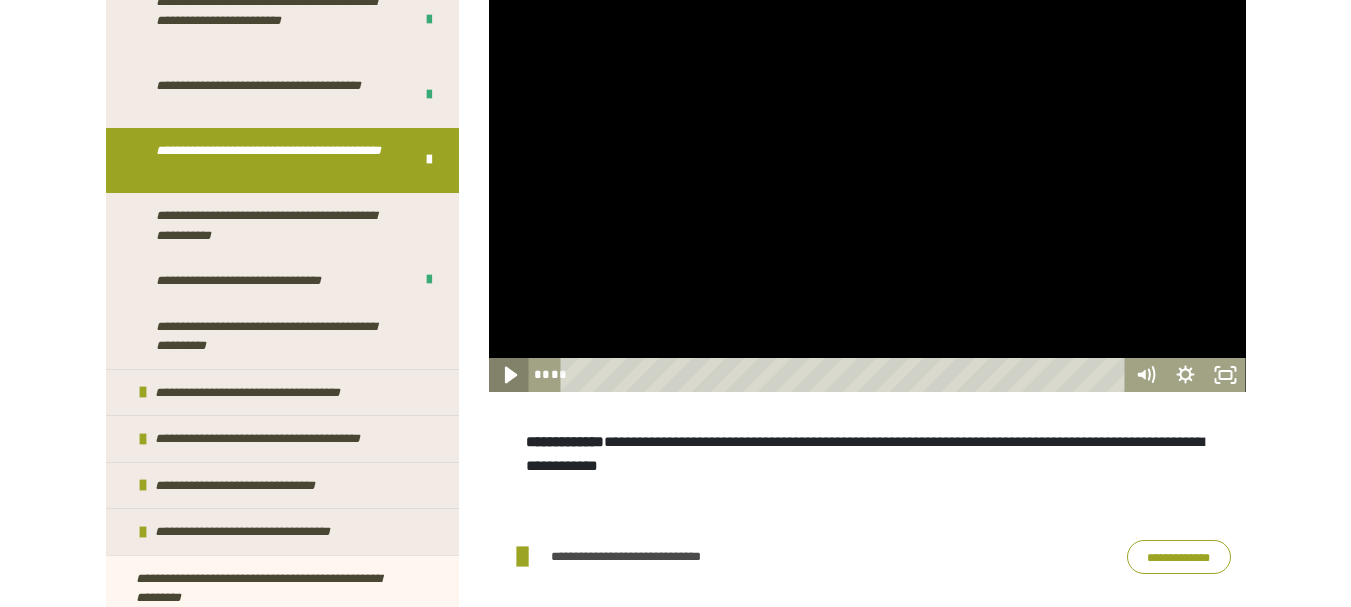 click 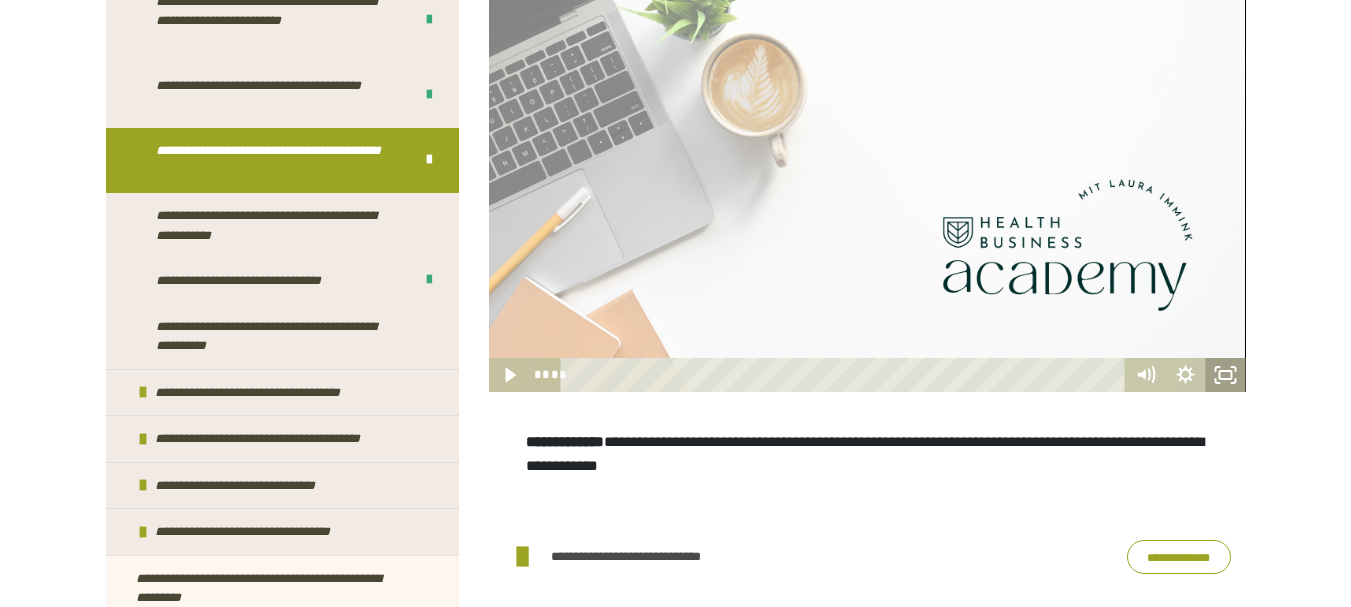 click 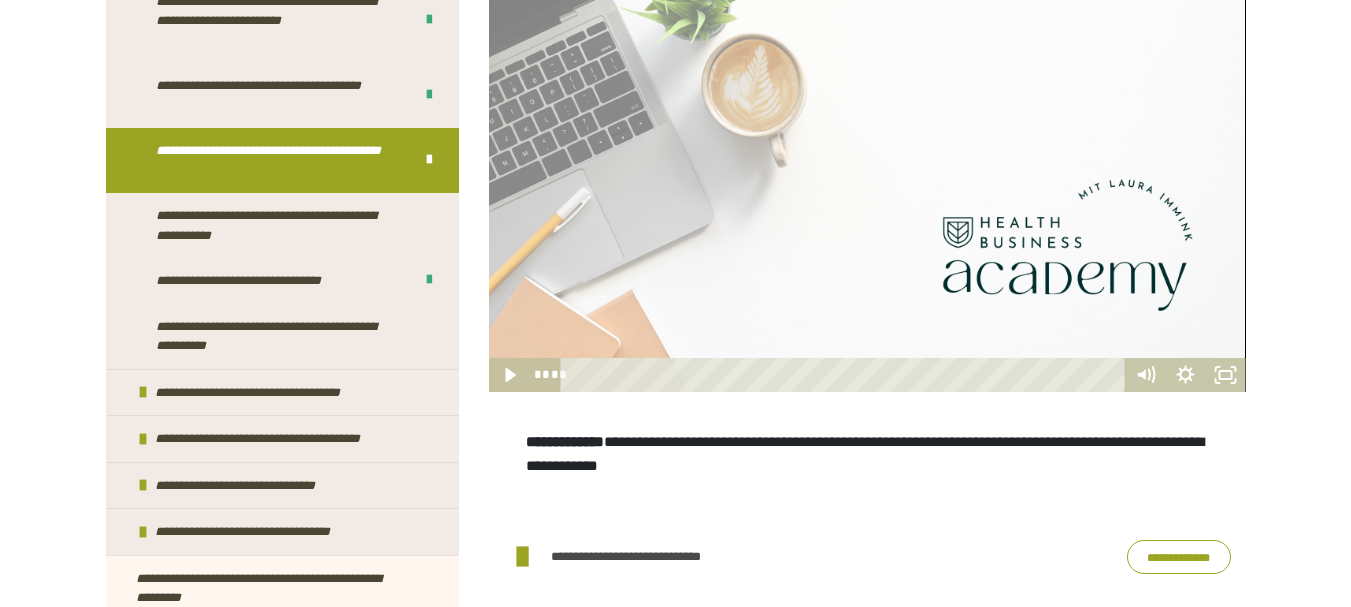 scroll, scrollTop: 188, scrollLeft: 0, axis: vertical 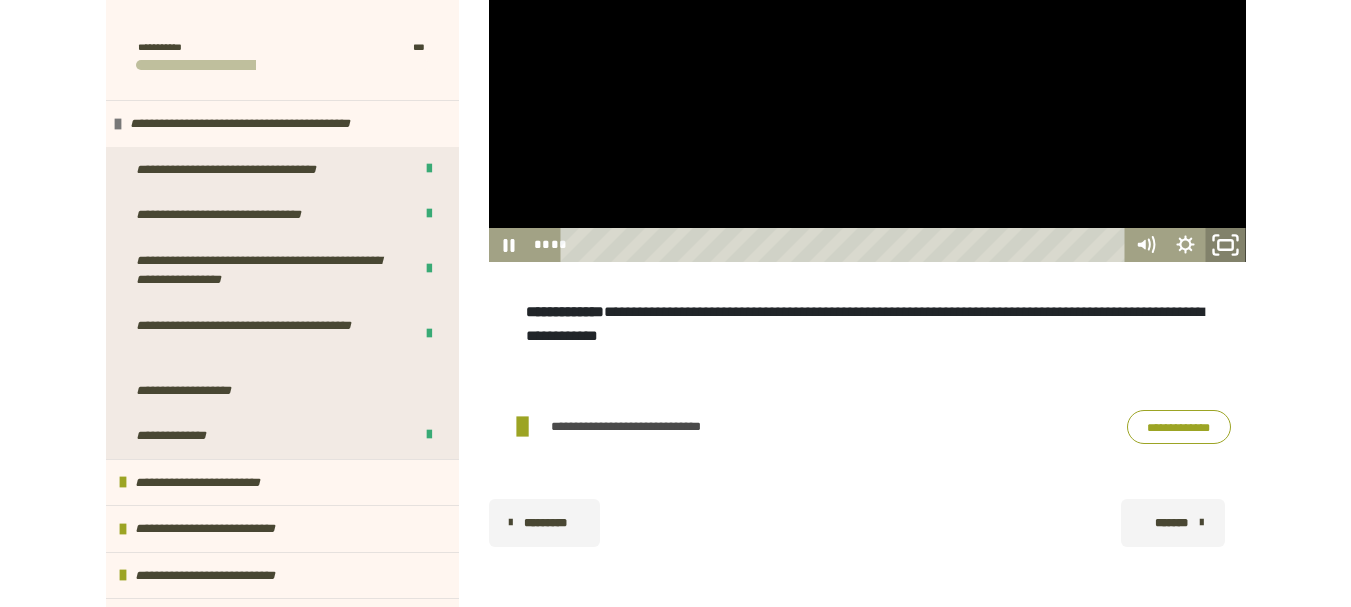 click 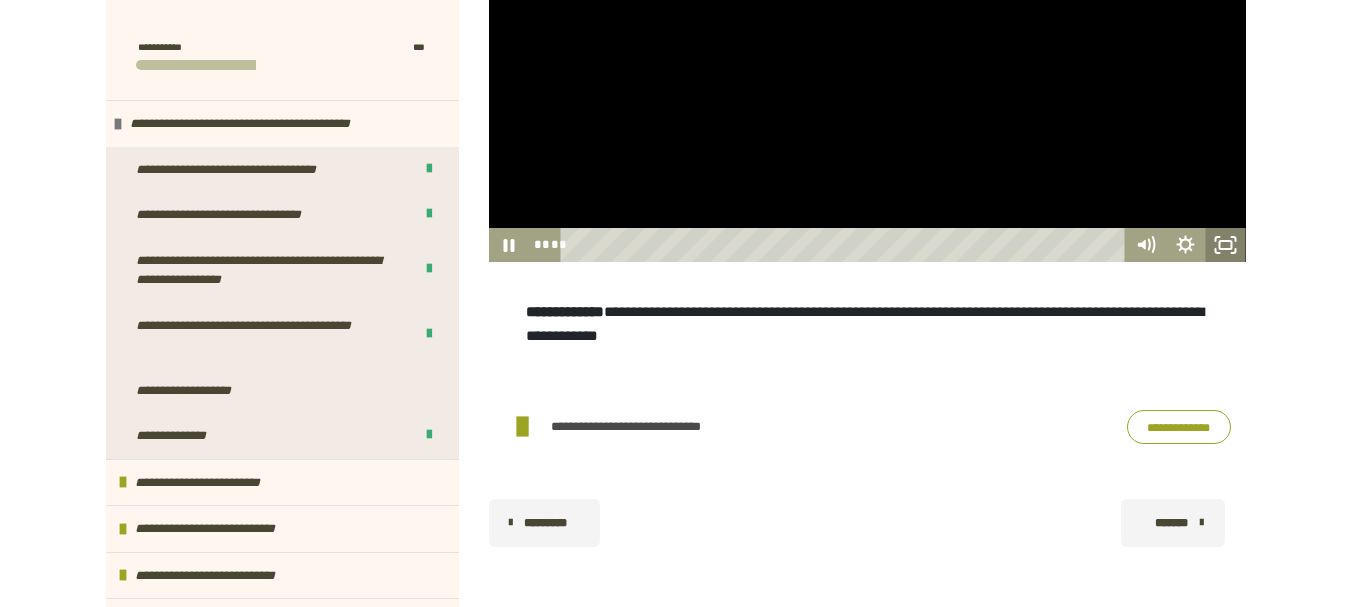 scroll, scrollTop: 457, scrollLeft: 0, axis: vertical 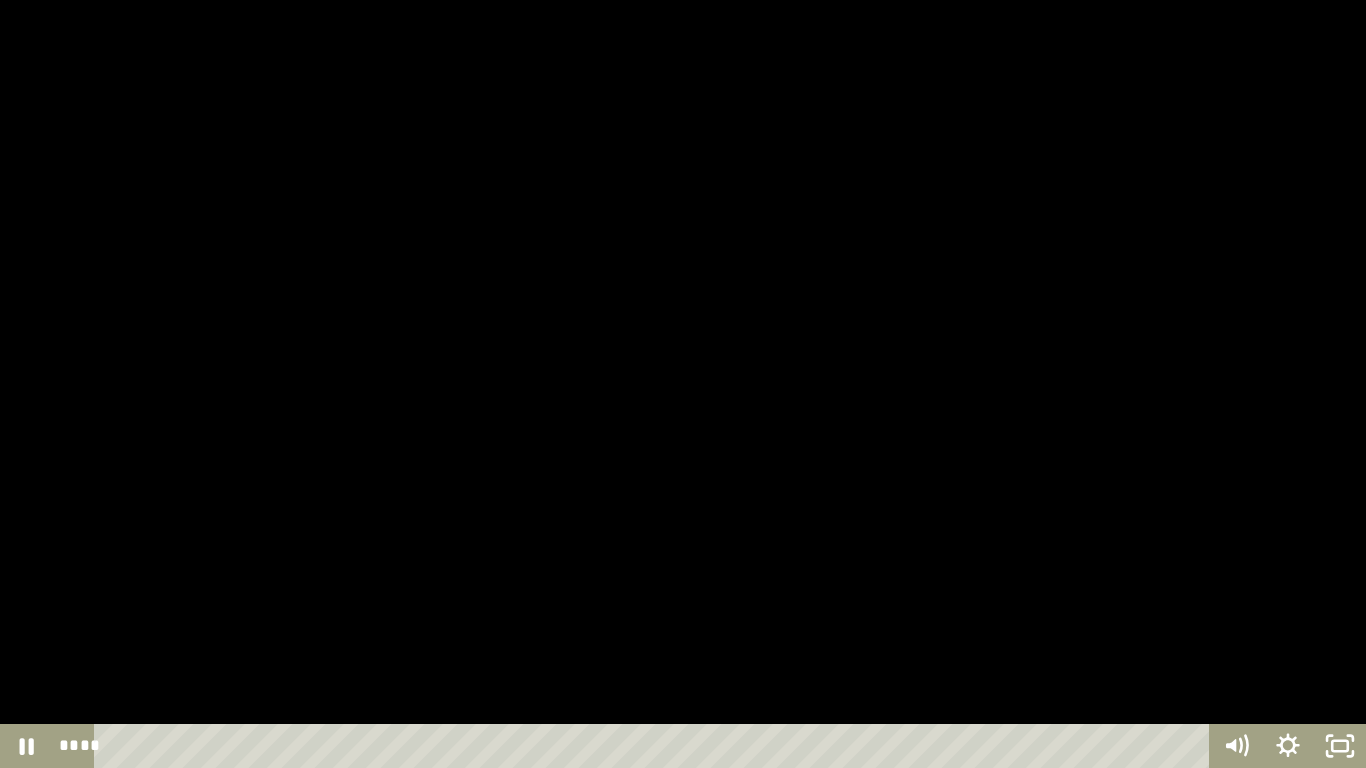 click at bounding box center (683, 384) 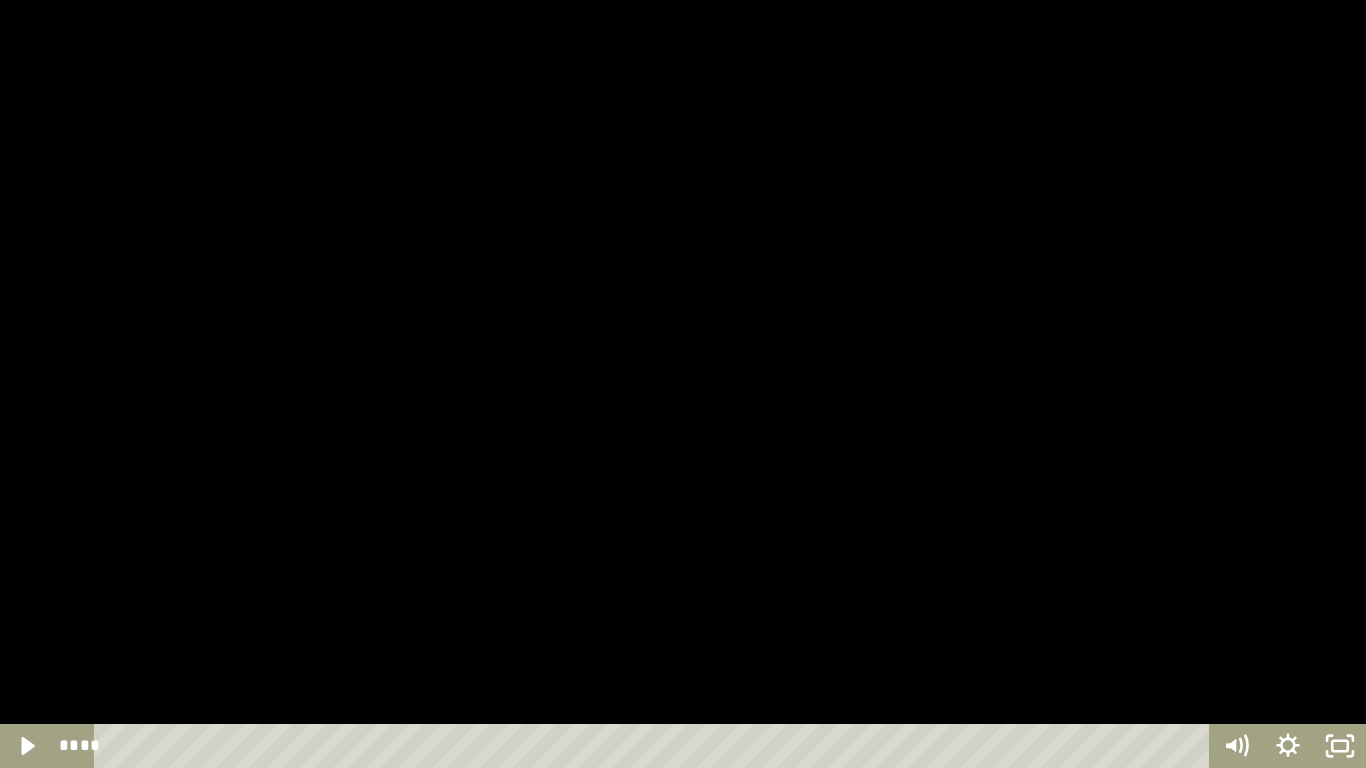 click at bounding box center [683, 384] 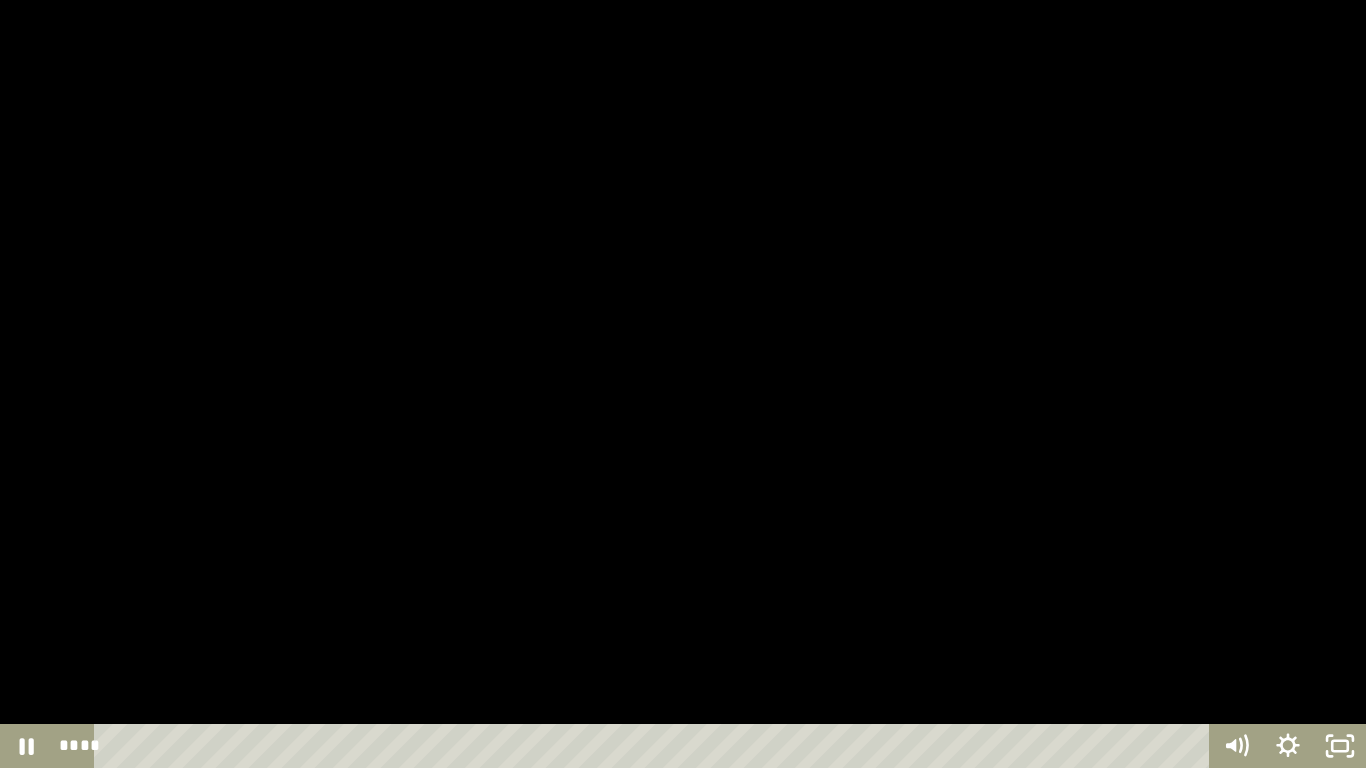 click at bounding box center (683, 384) 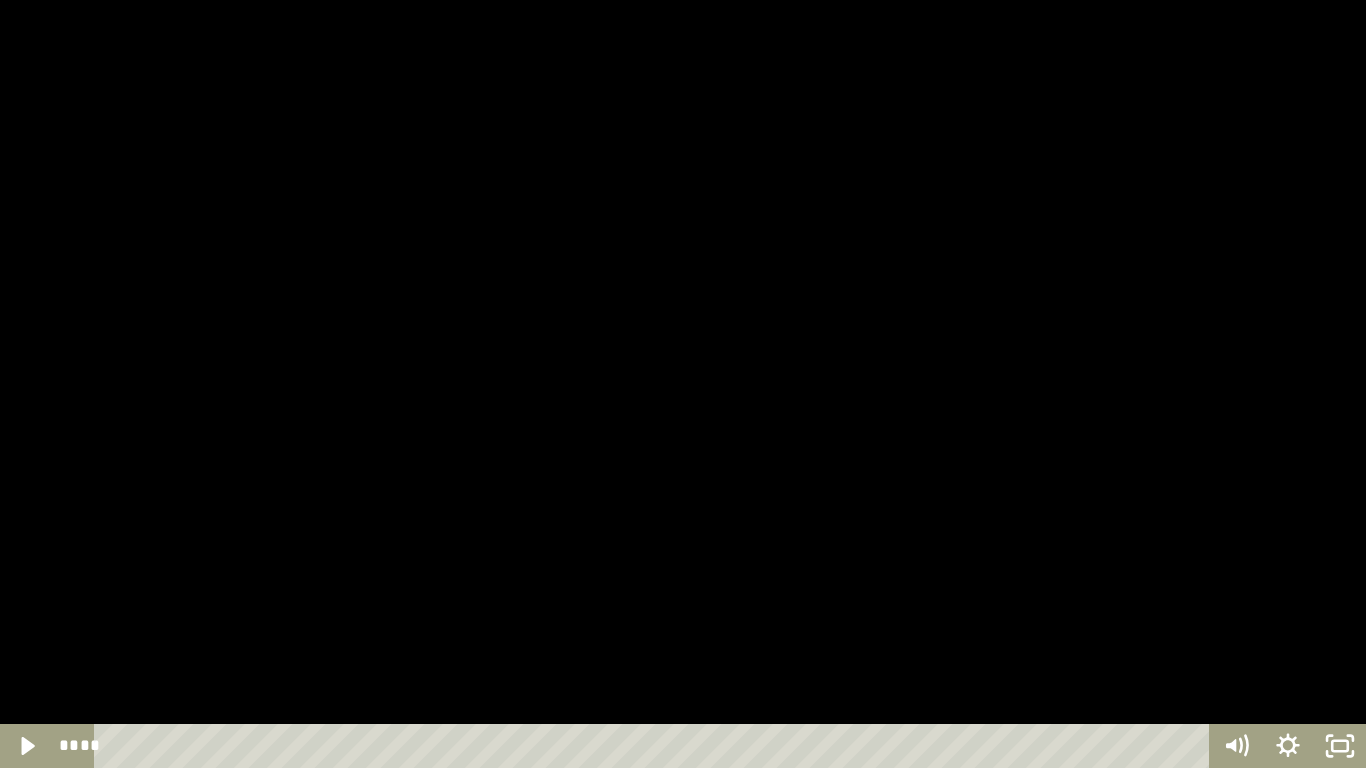 click at bounding box center [683, 384] 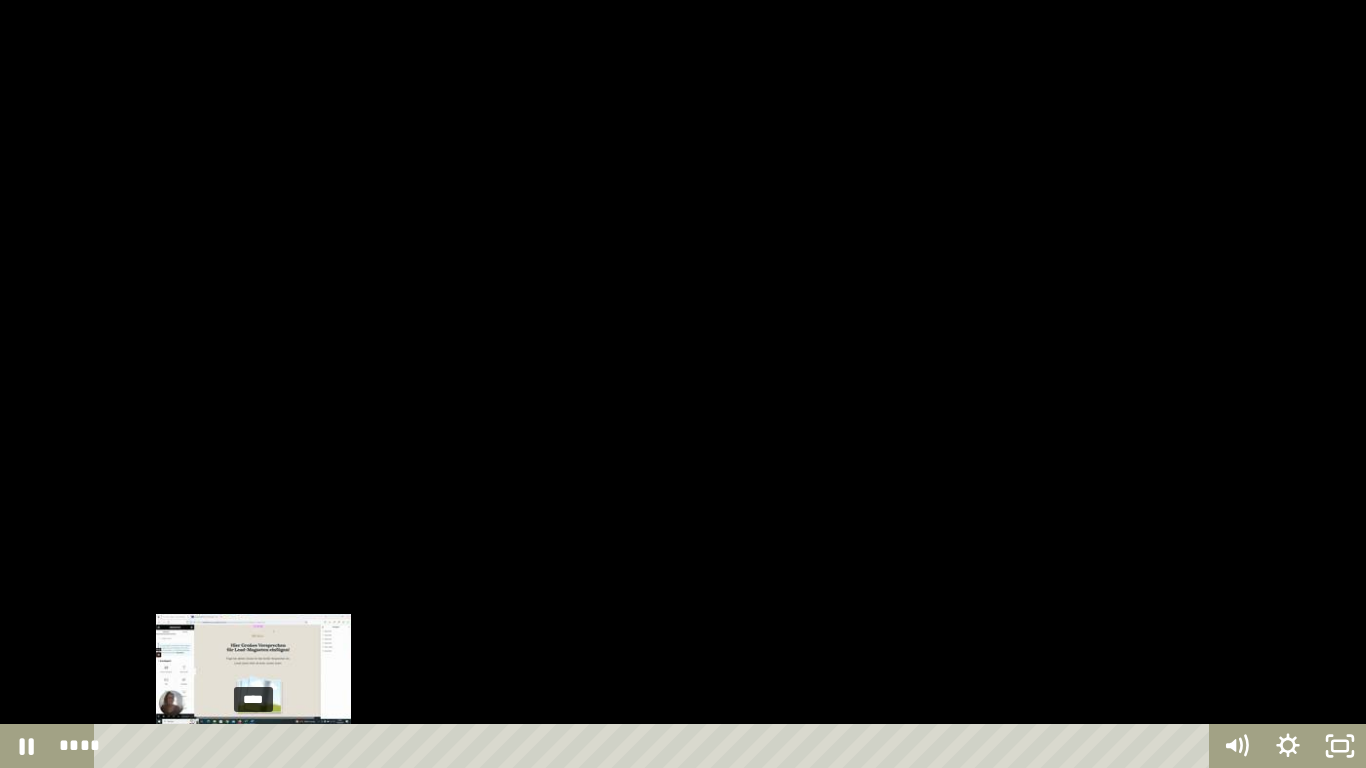click on "****" at bounding box center [655, 746] 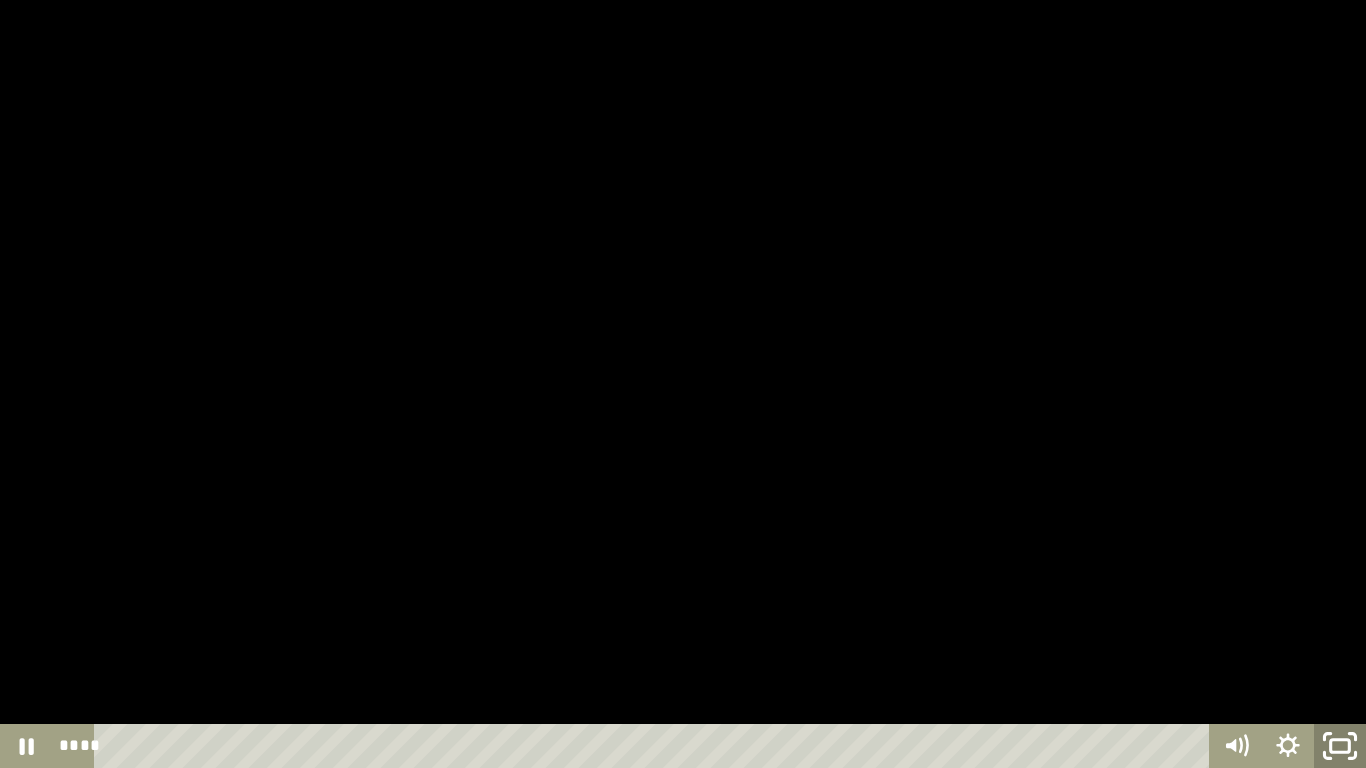 click 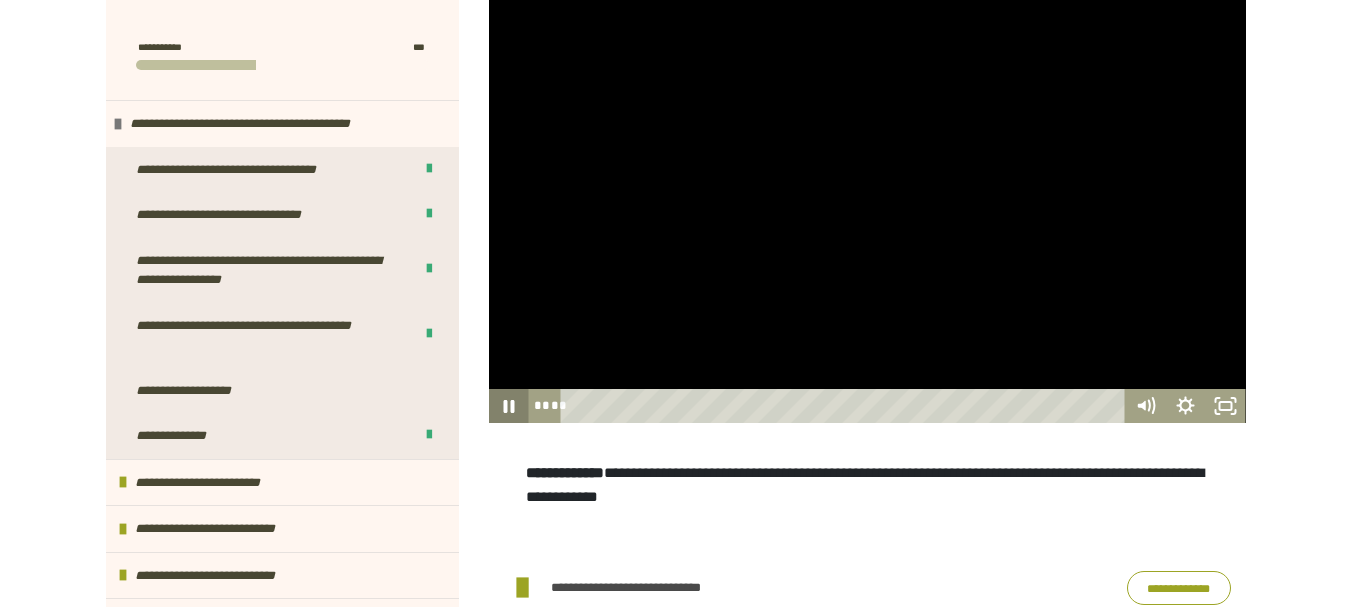 click 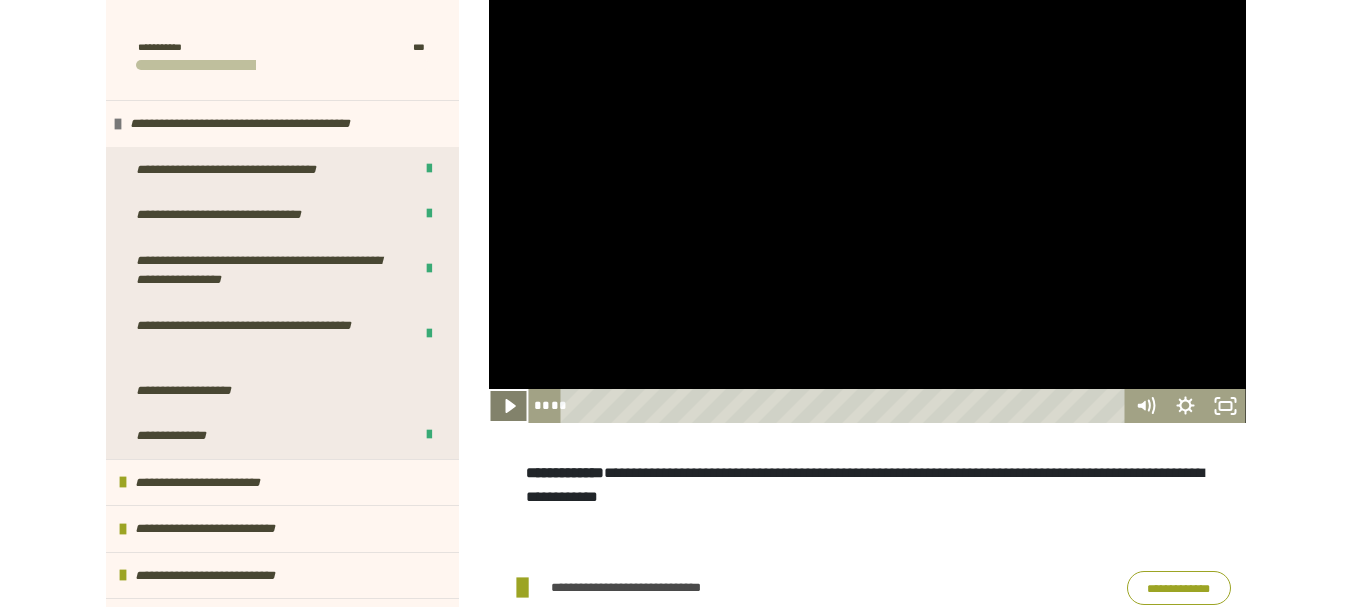 click 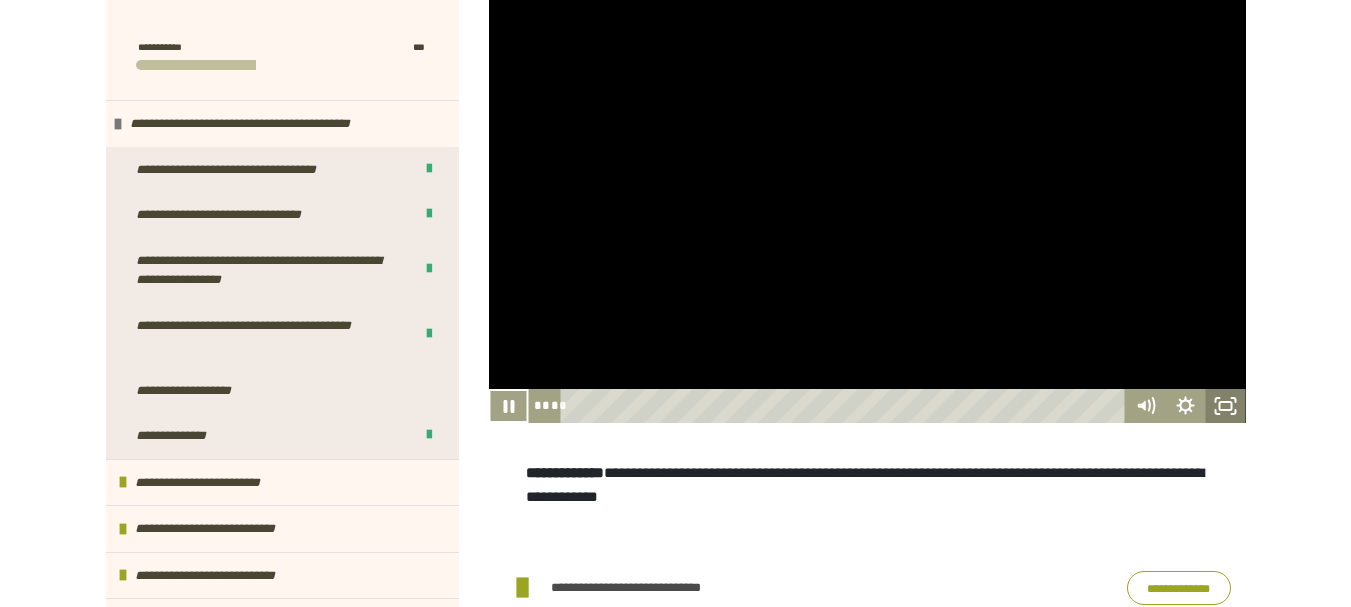click 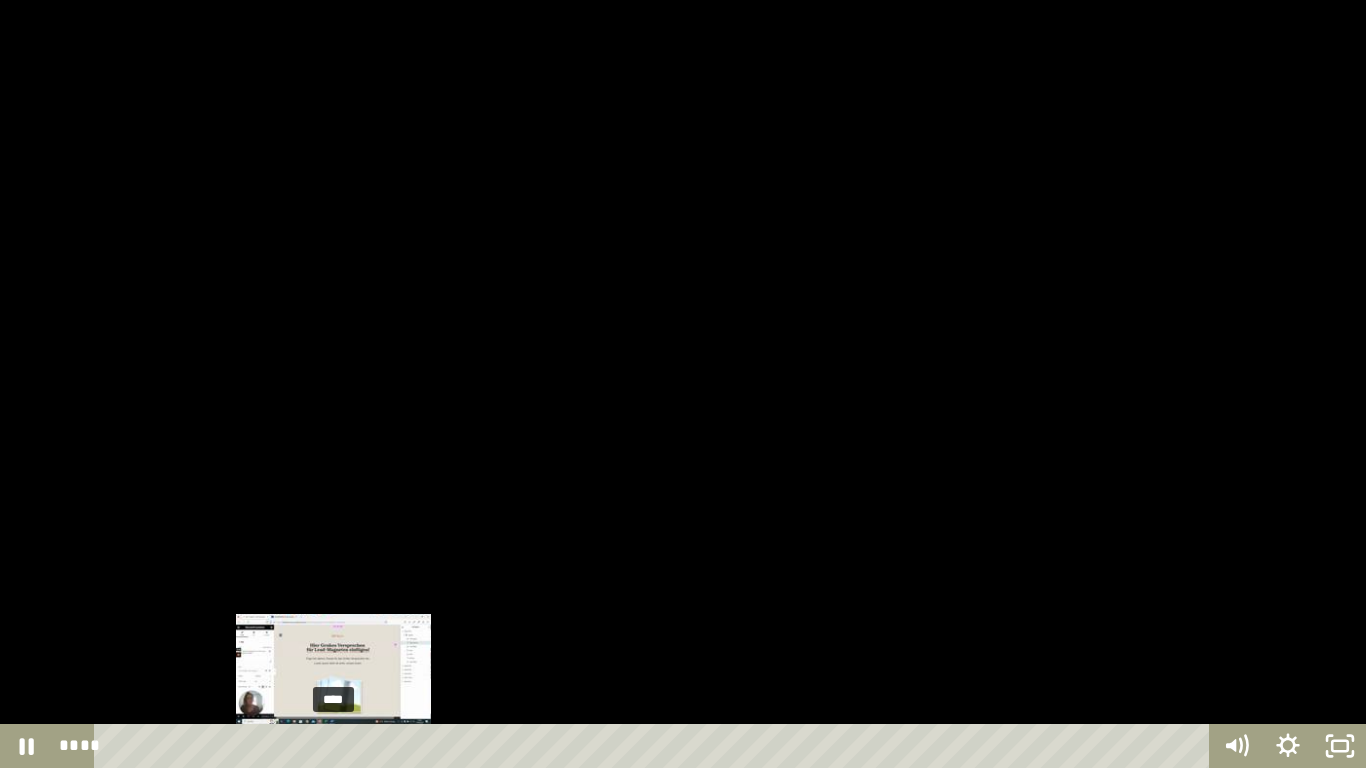 click on "****" at bounding box center (655, 746) 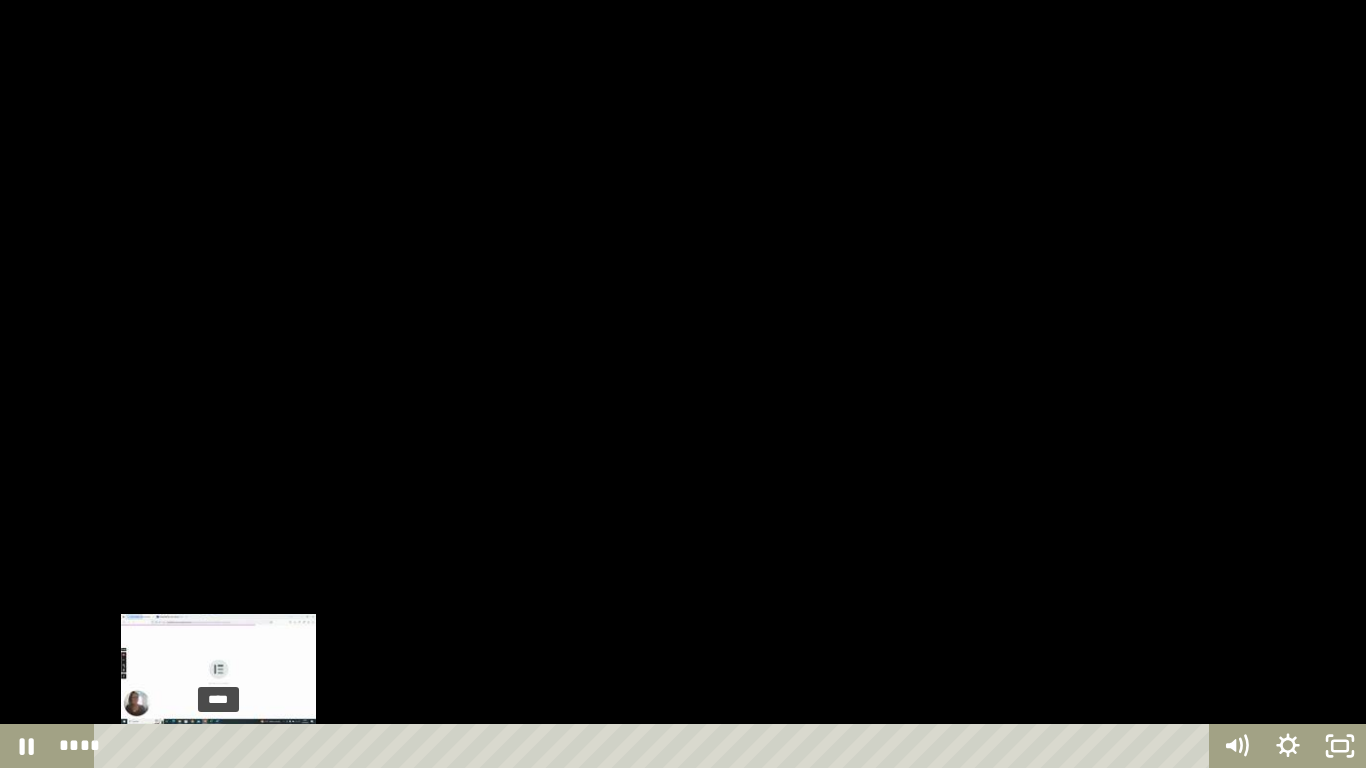click on "****" at bounding box center (655, 746) 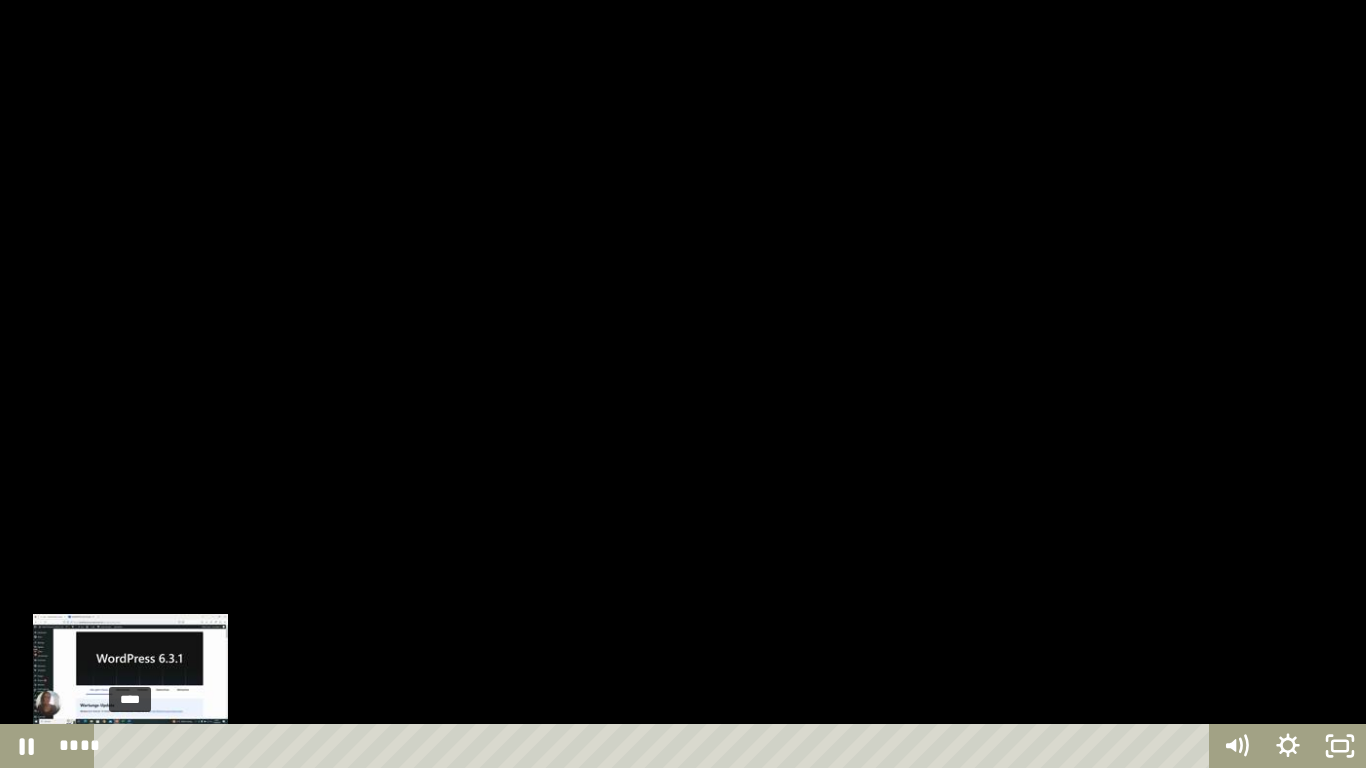 click on "****" at bounding box center (655, 746) 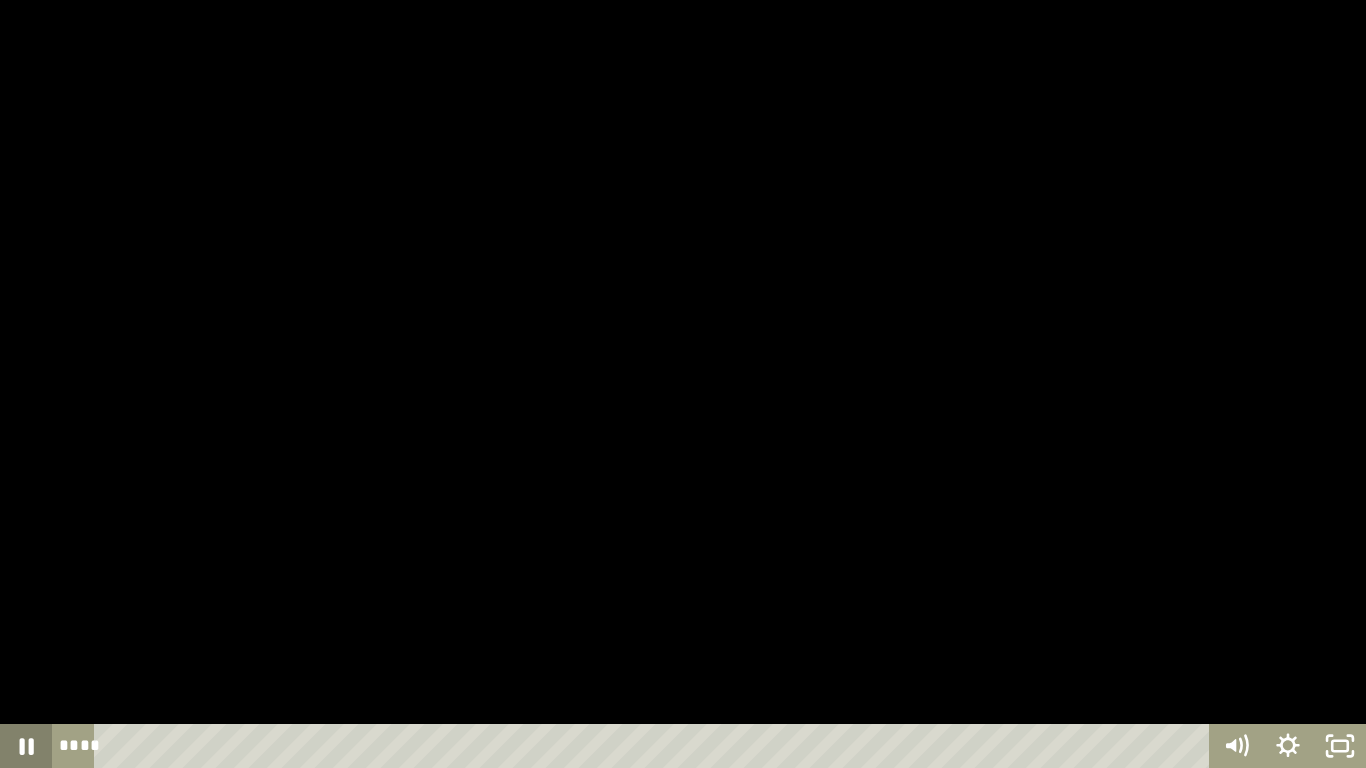 click 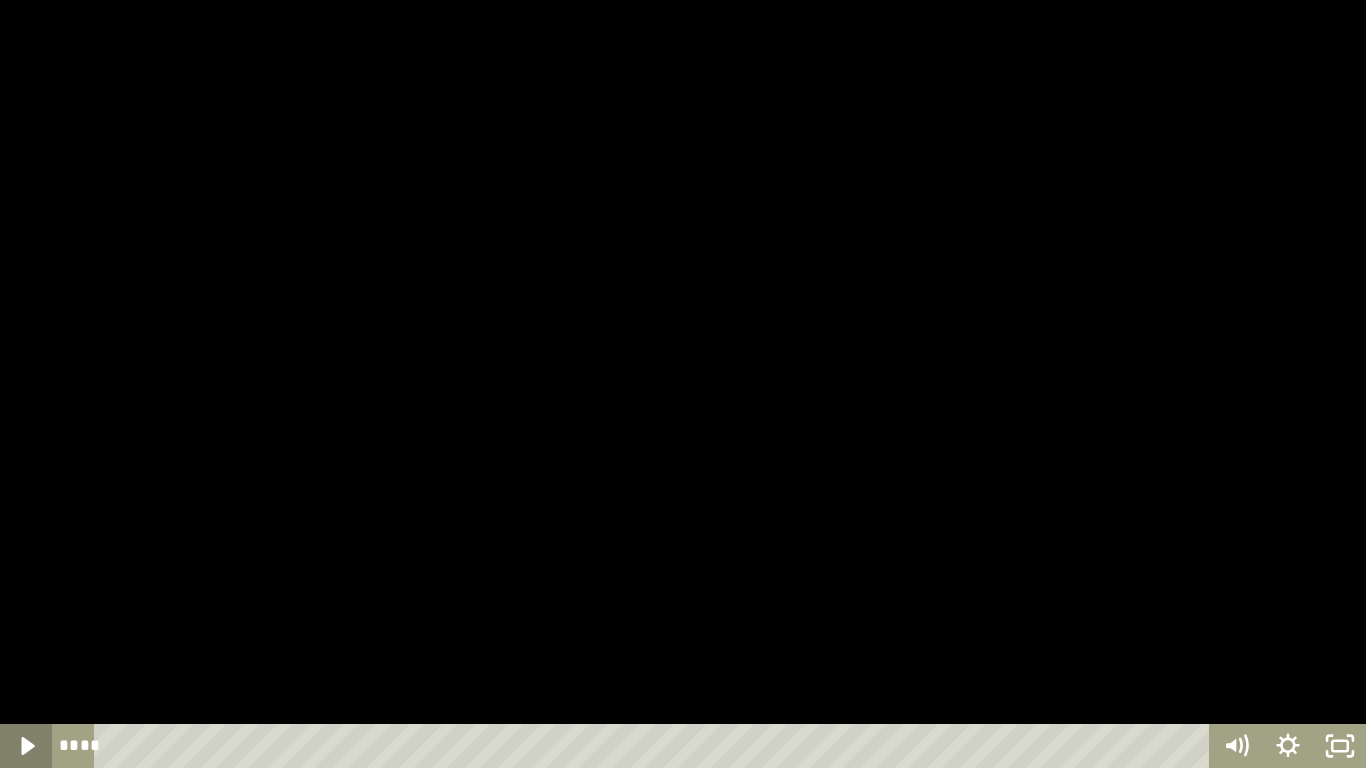 click 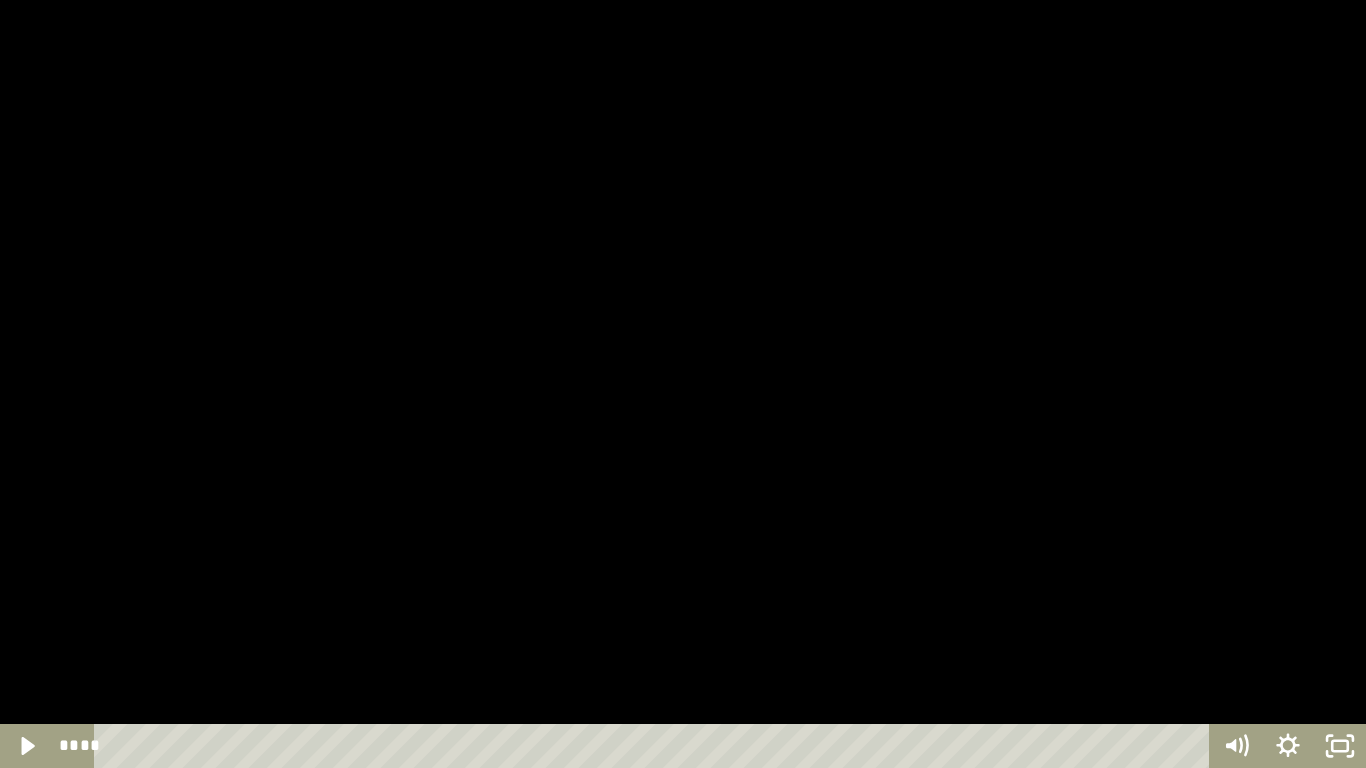 click at bounding box center (683, 384) 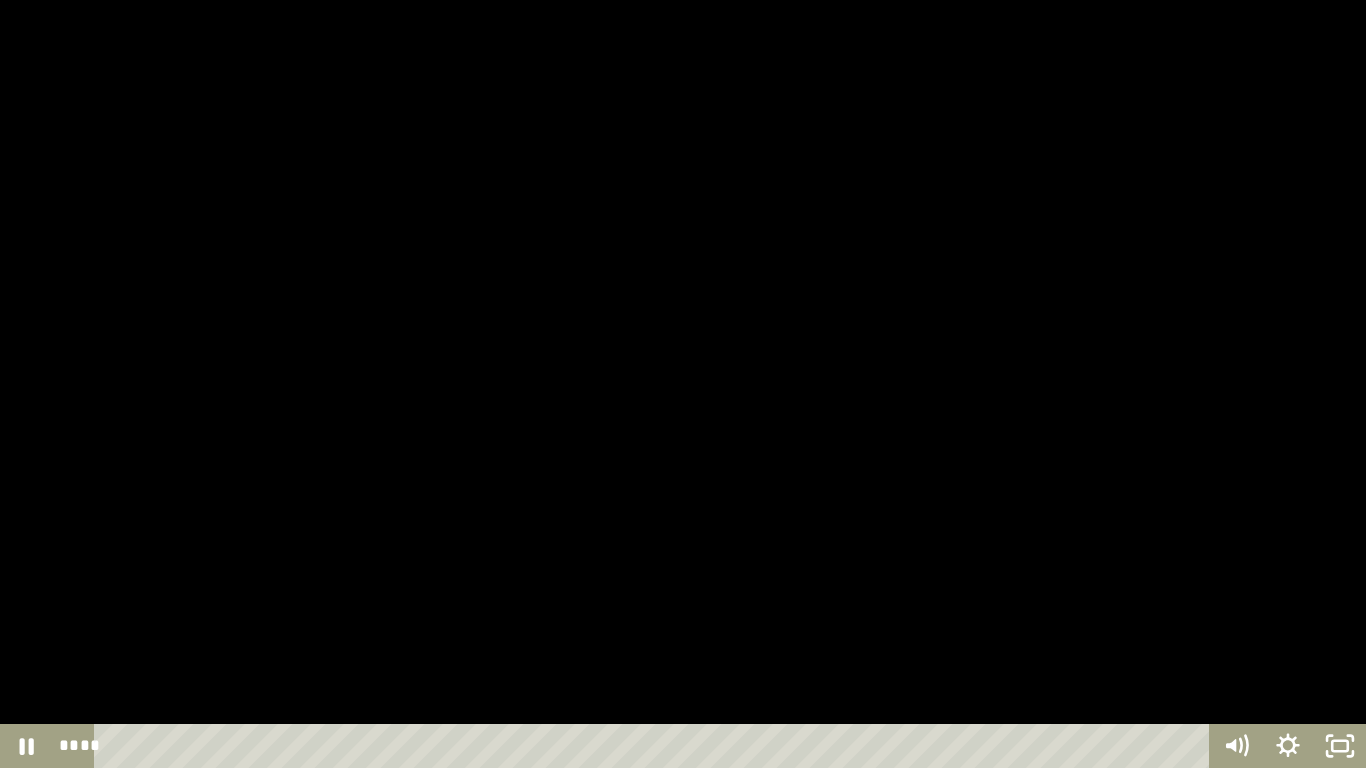 click at bounding box center [683, 384] 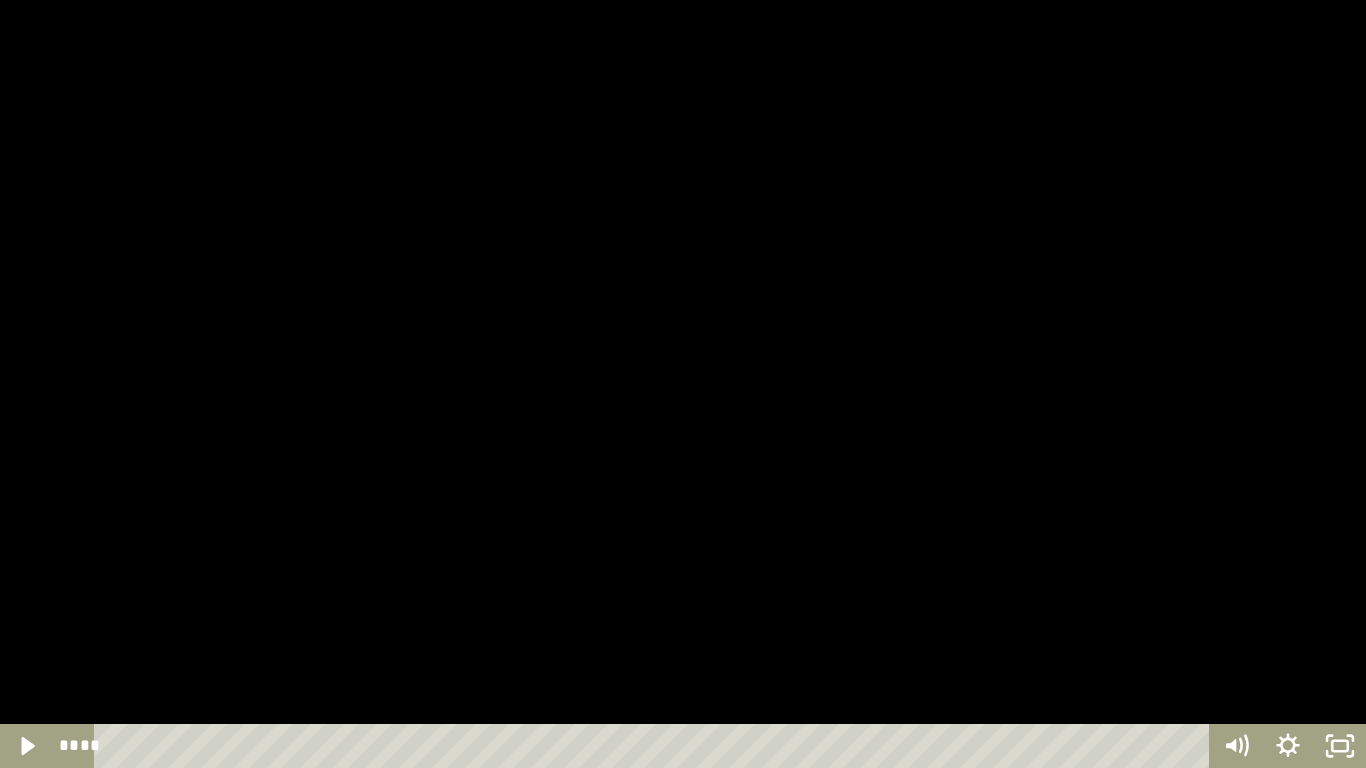 click at bounding box center [683, 384] 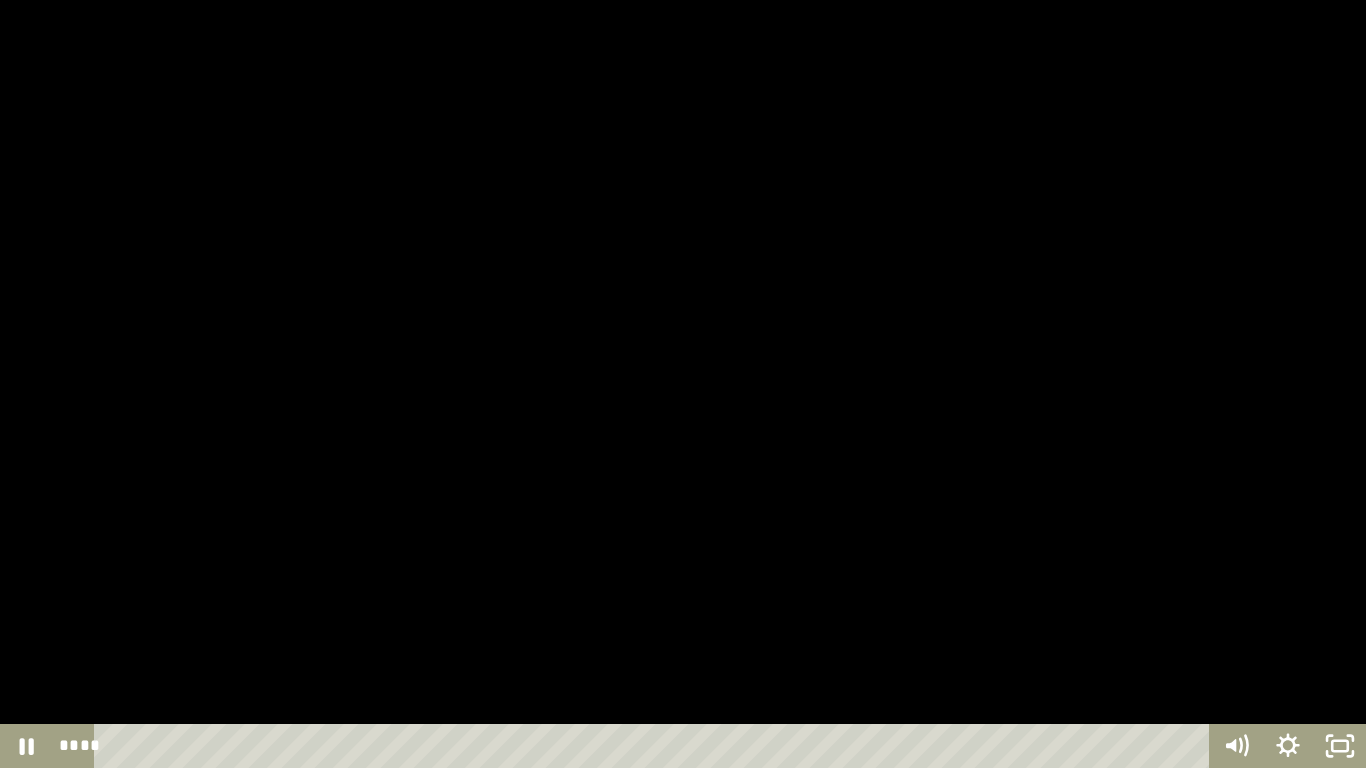 click at bounding box center (683, 384) 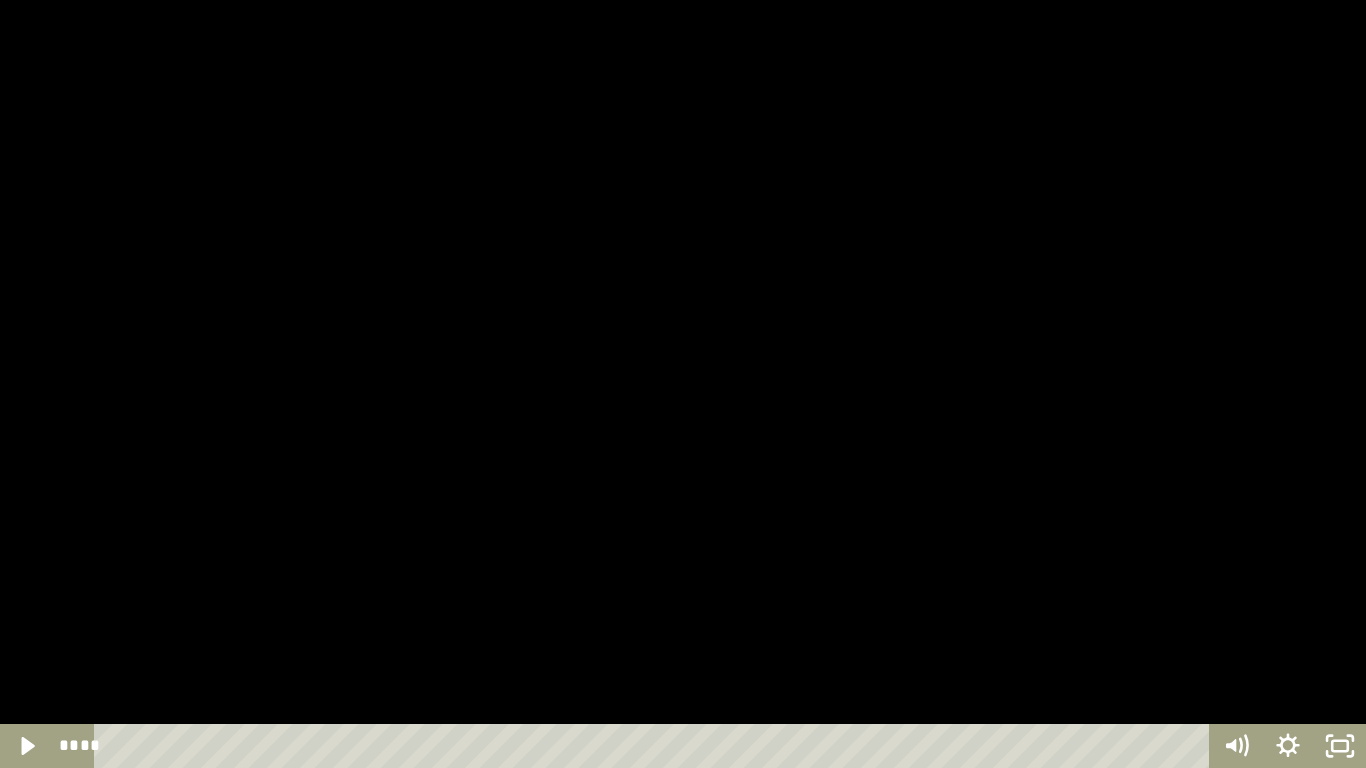 click at bounding box center [683, 384] 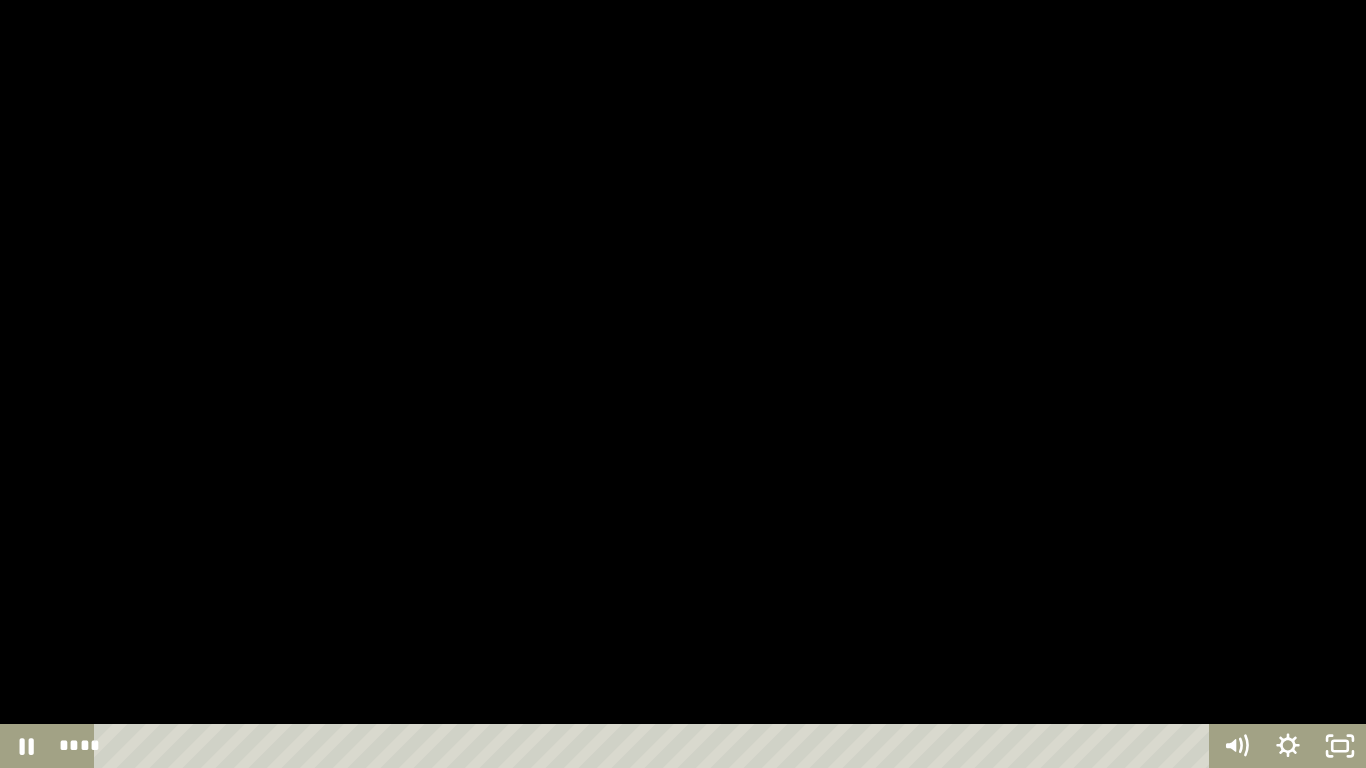 click at bounding box center (683, 384) 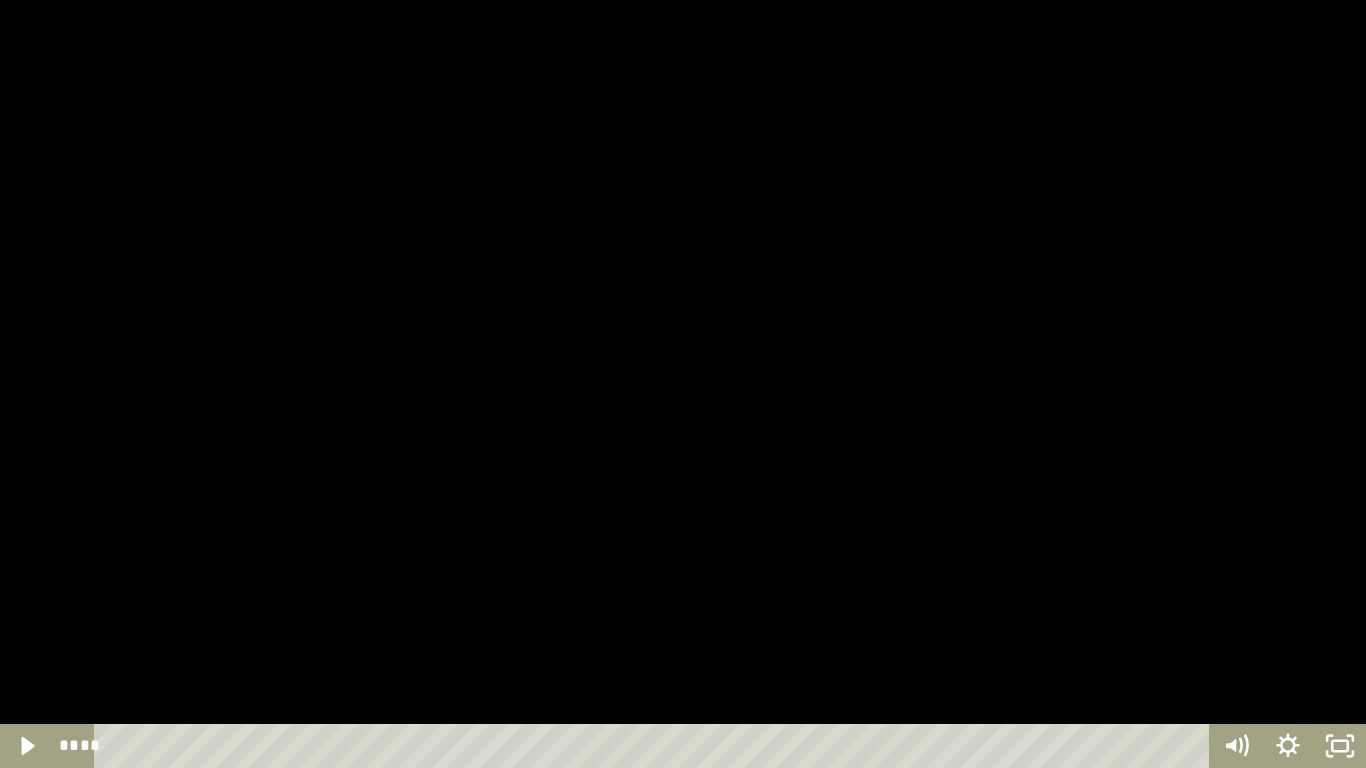 click at bounding box center [683, 384] 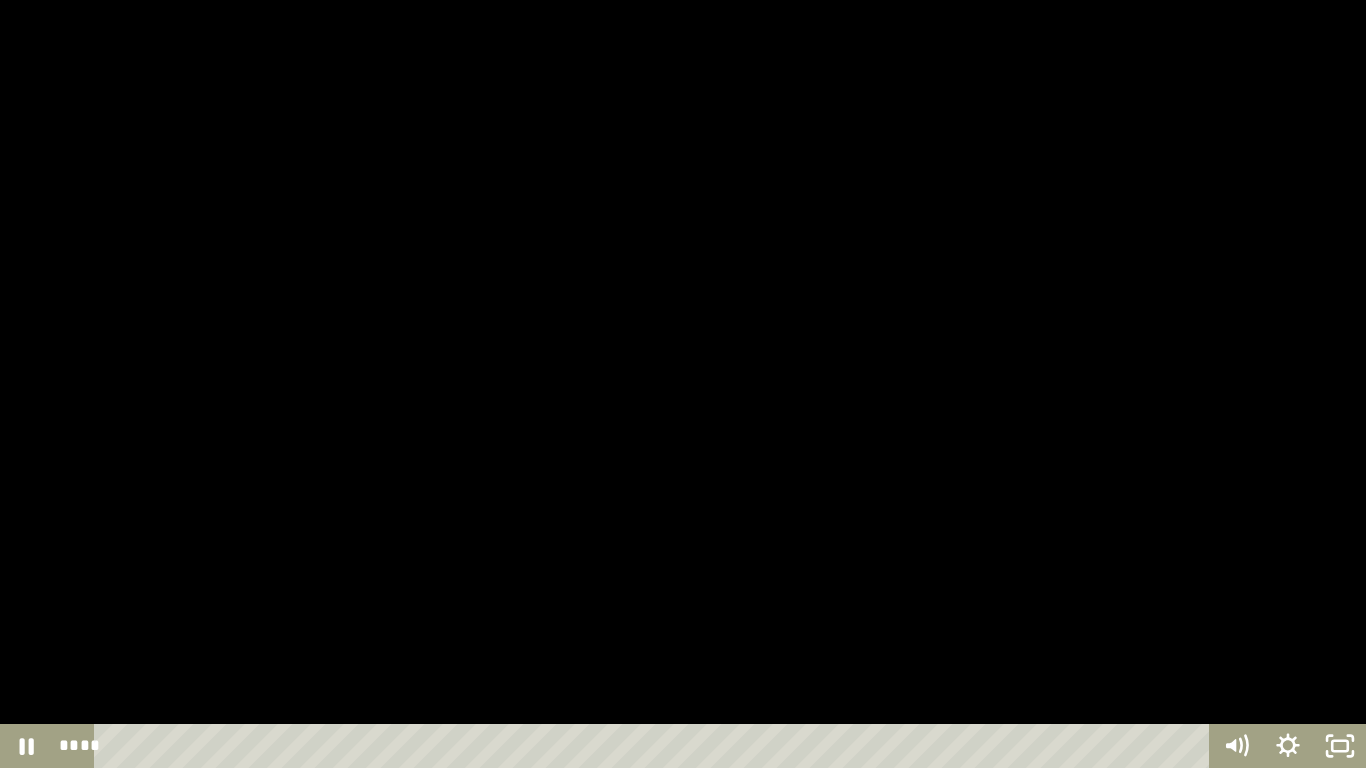 click at bounding box center [683, 384] 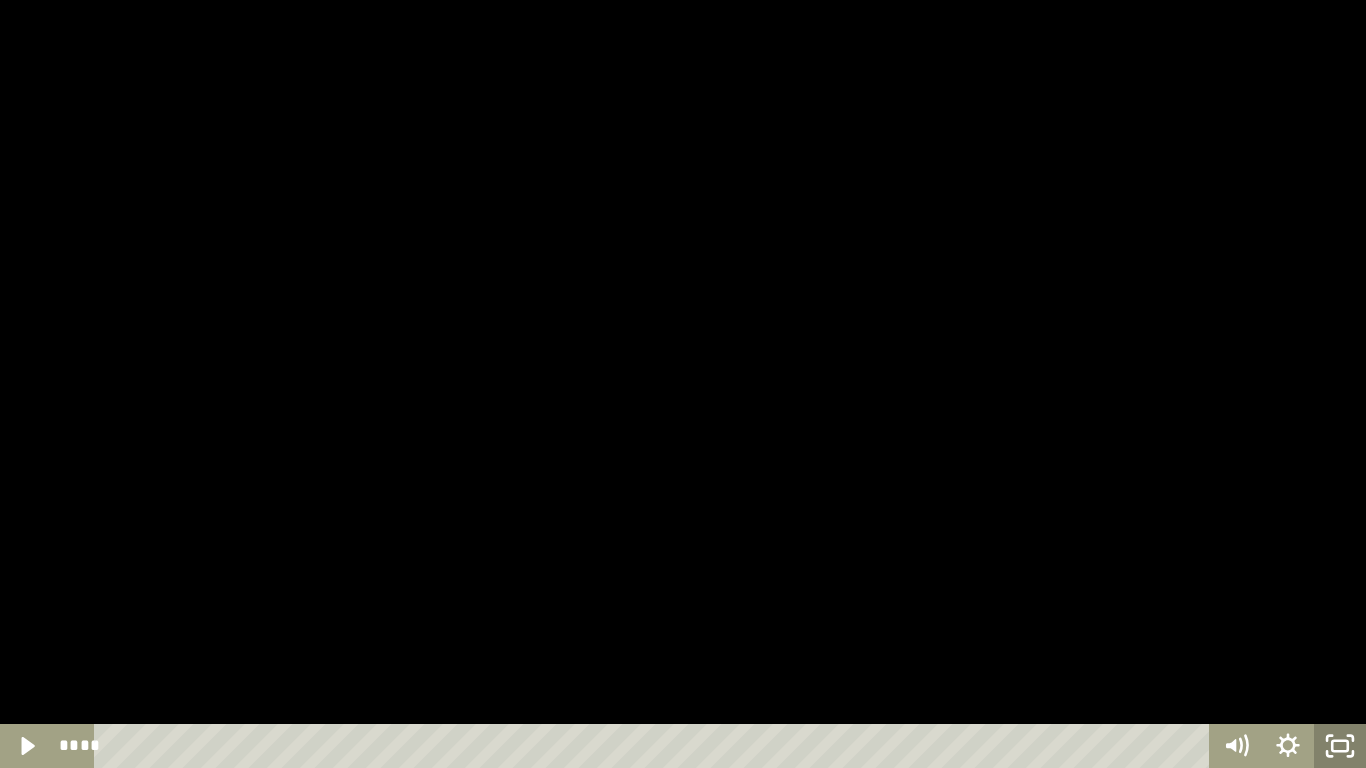 click 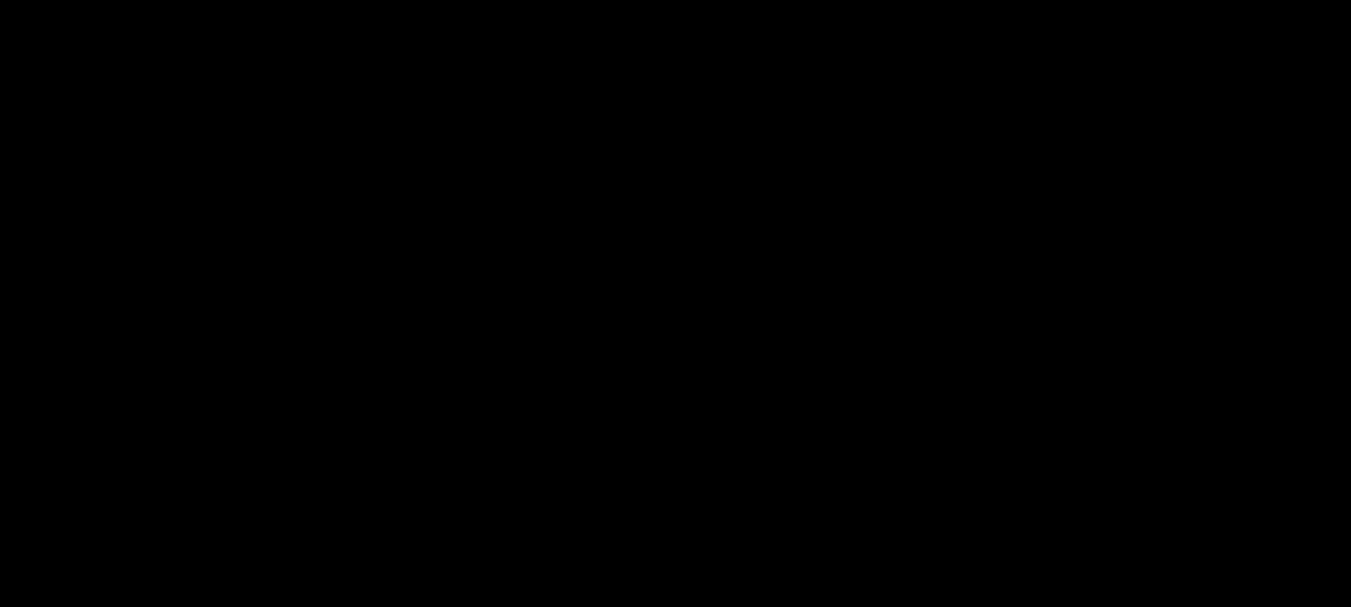 scroll, scrollTop: 418, scrollLeft: 0, axis: vertical 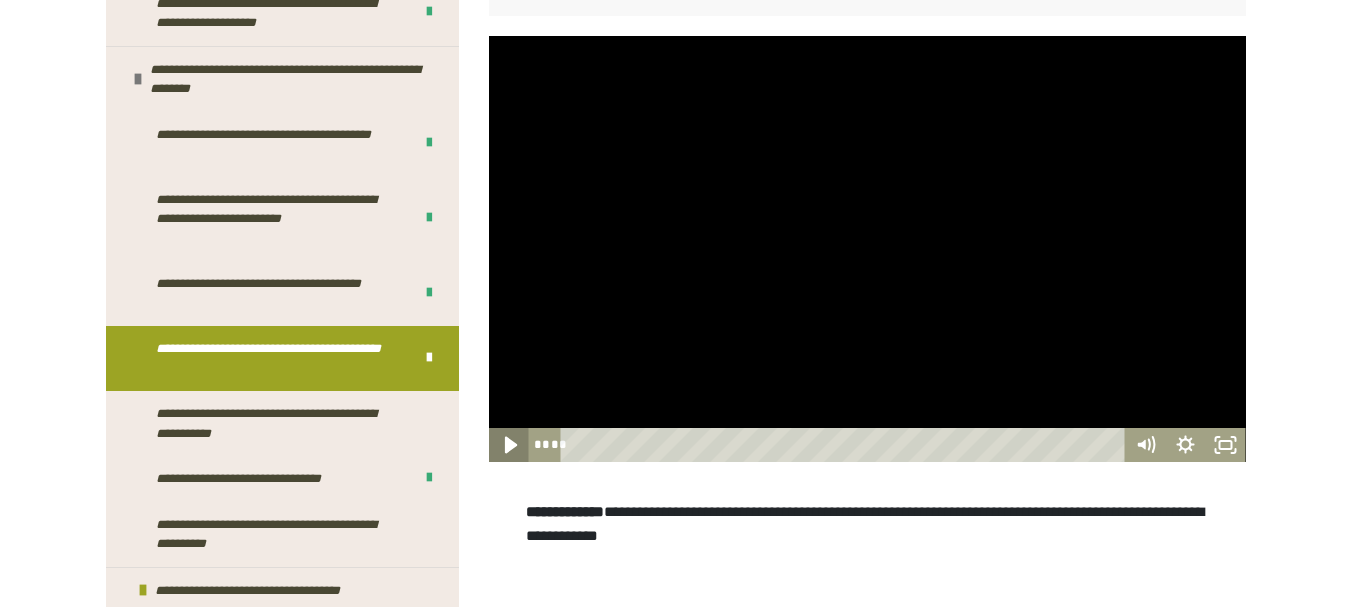 click 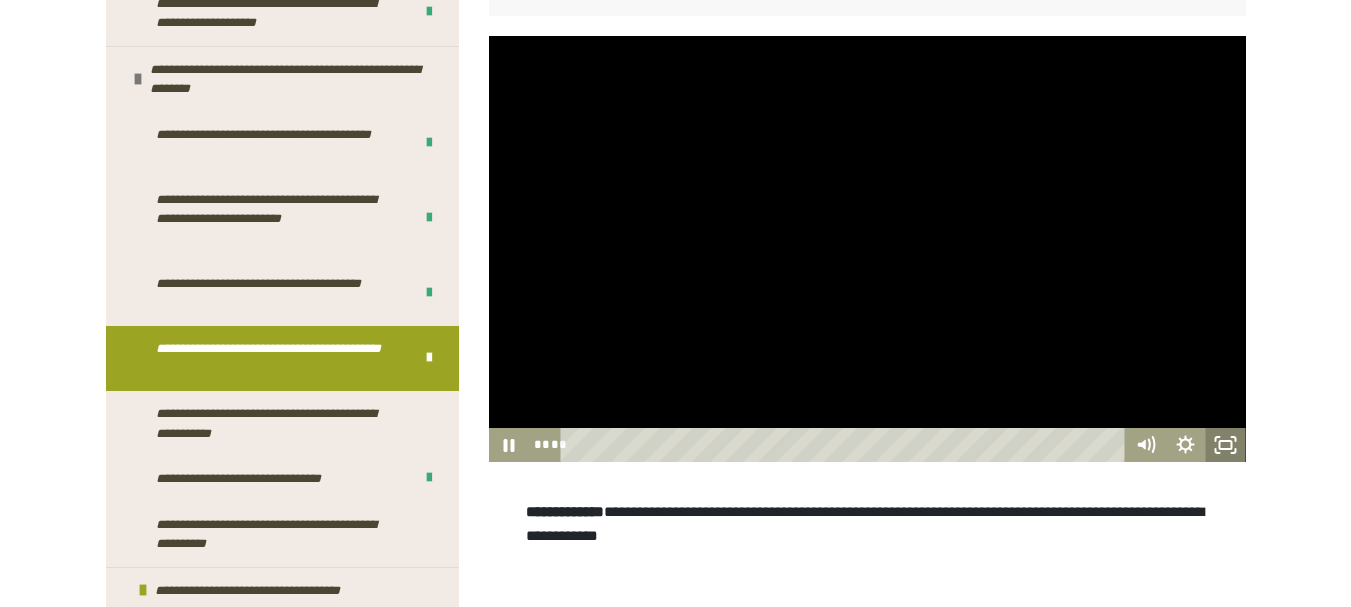 click 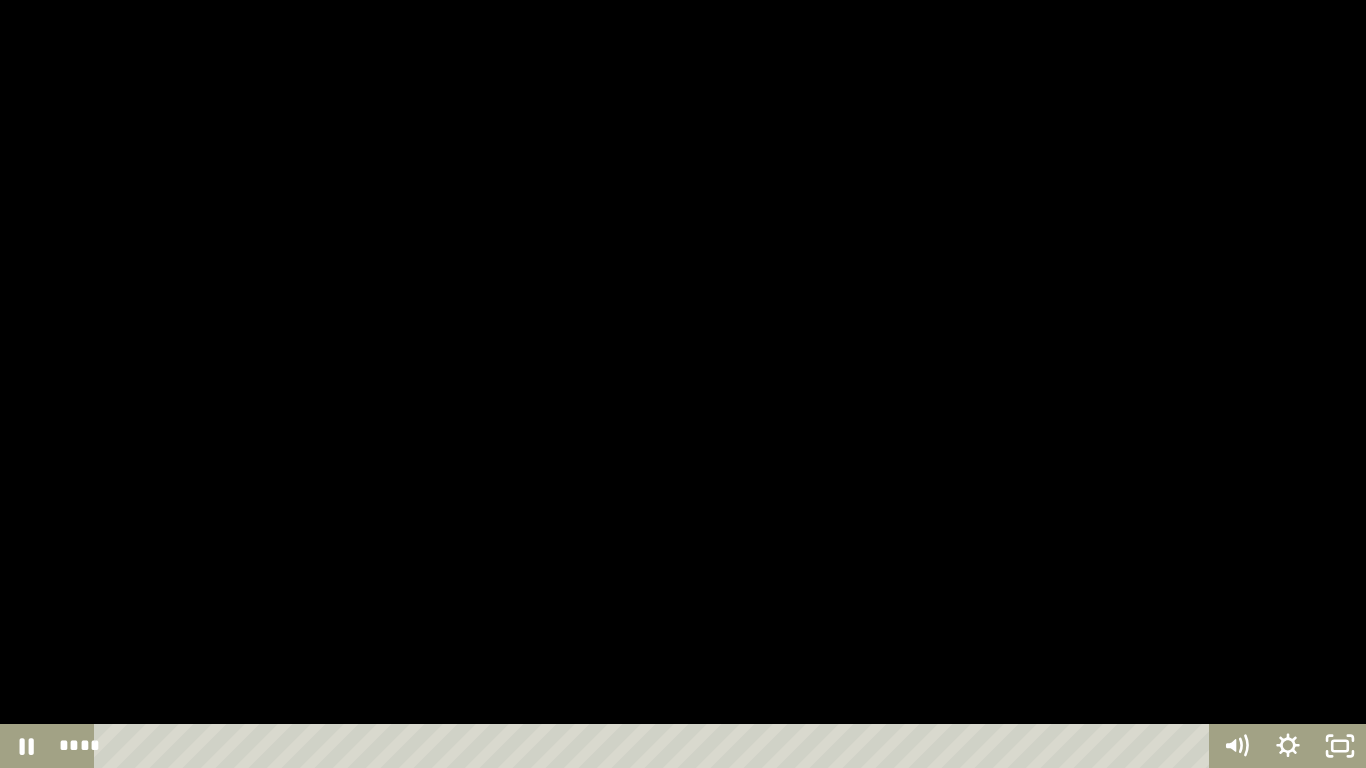 click at bounding box center [683, 384] 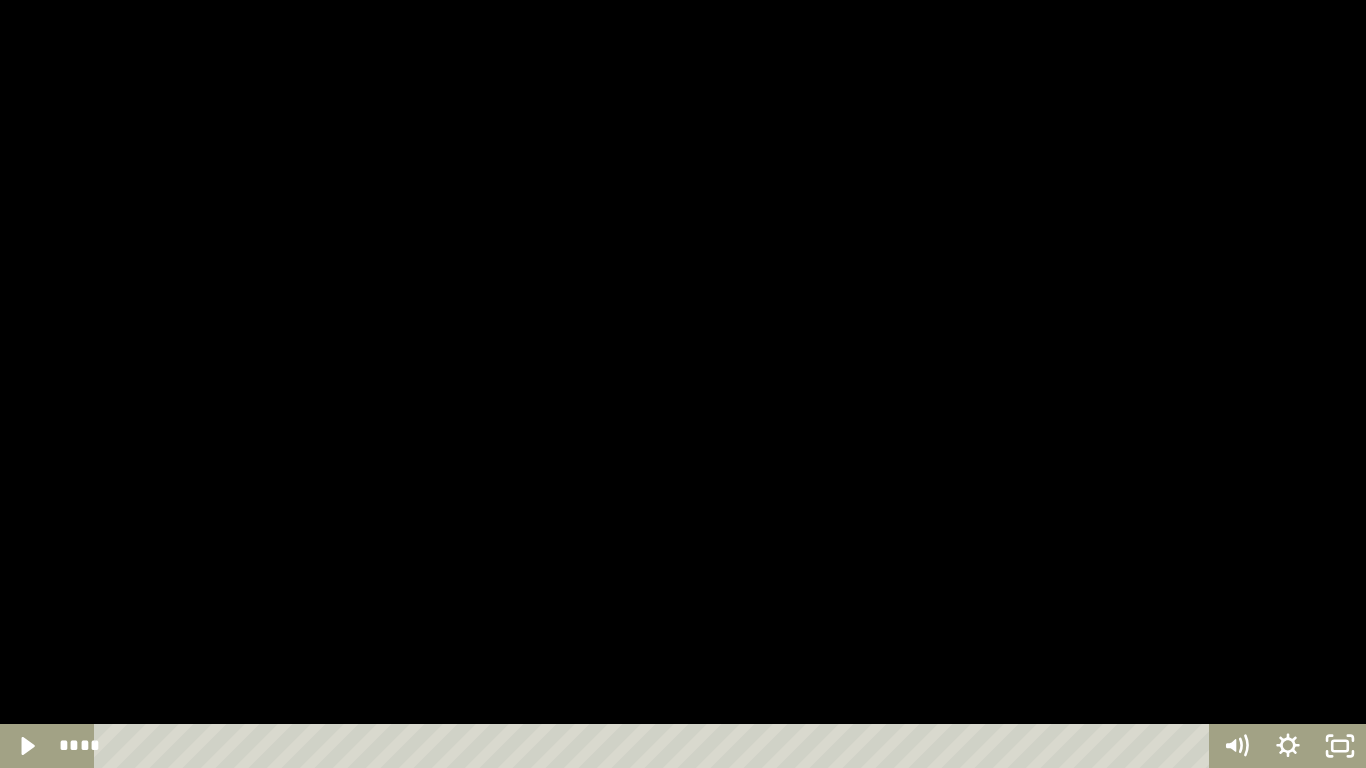 click at bounding box center (683, 384) 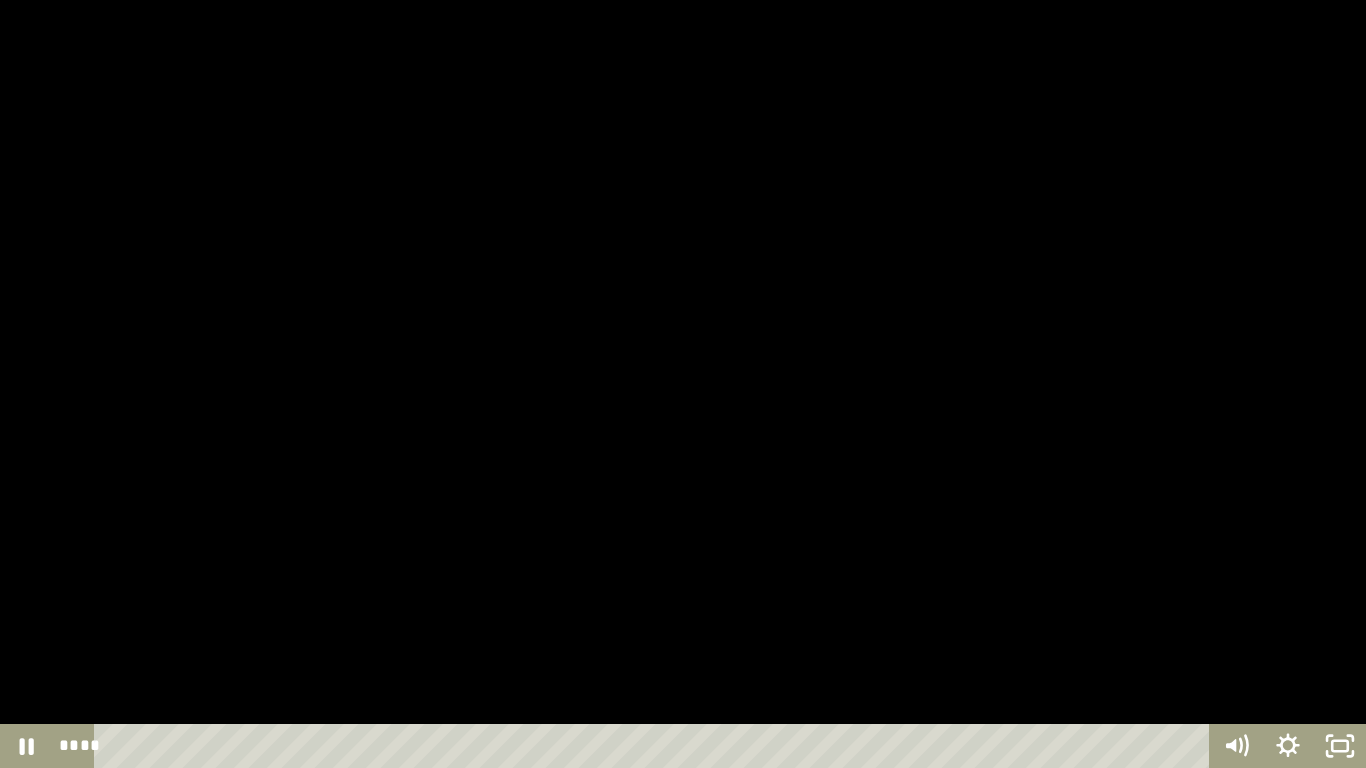 click at bounding box center [683, 384] 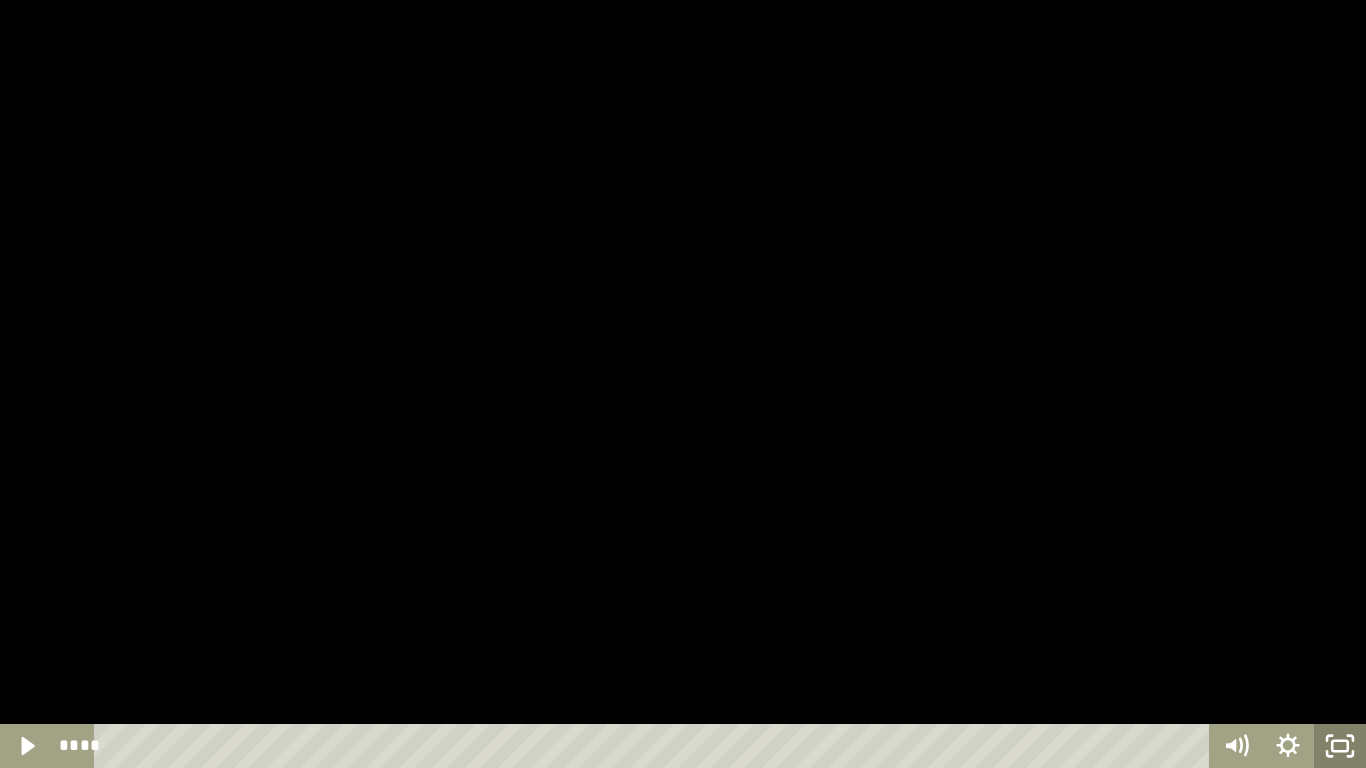 click 